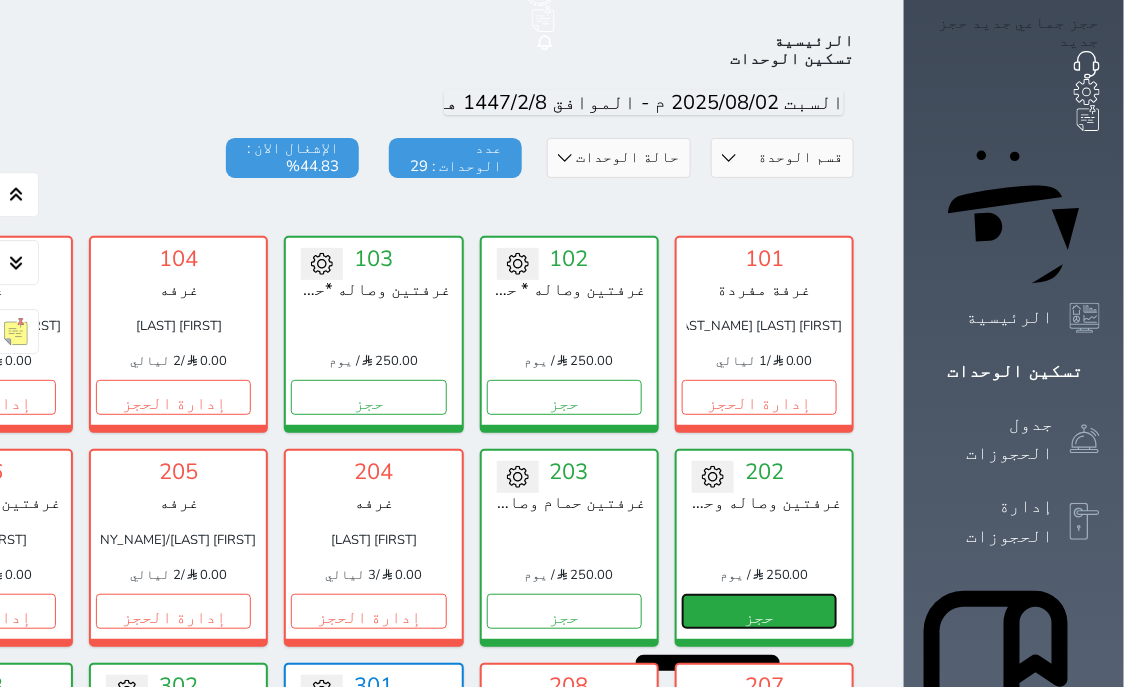click on "حجز" at bounding box center (759, 611) 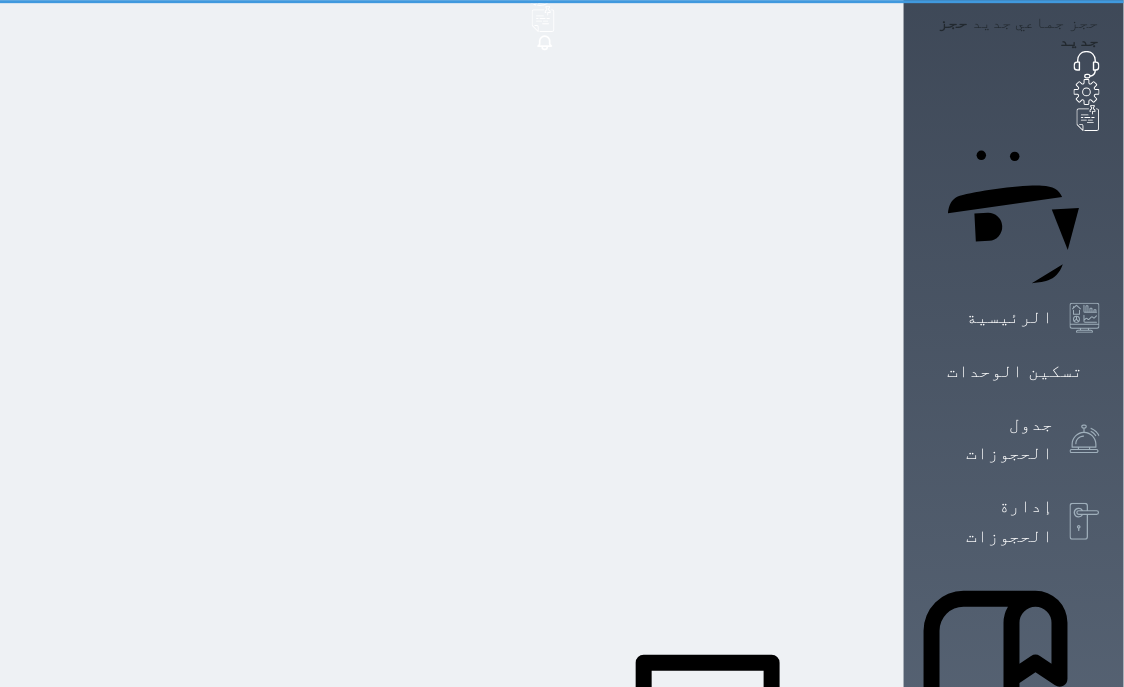 scroll, scrollTop: 9, scrollLeft: 0, axis: vertical 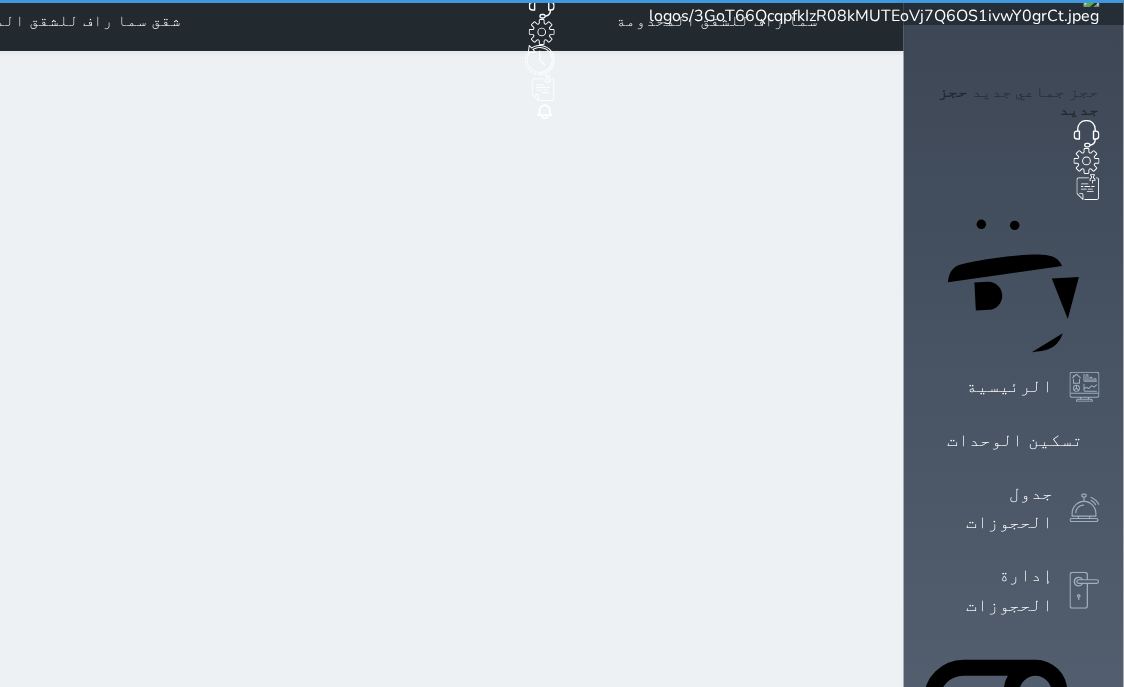 select on "1" 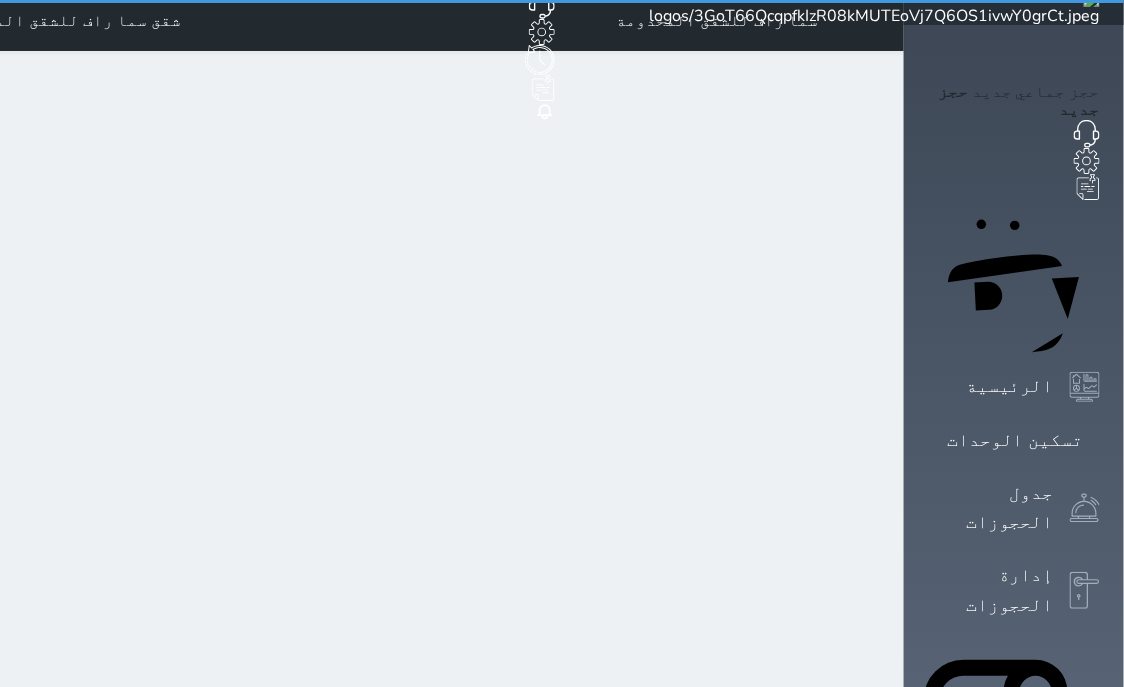 scroll, scrollTop: 0, scrollLeft: 0, axis: both 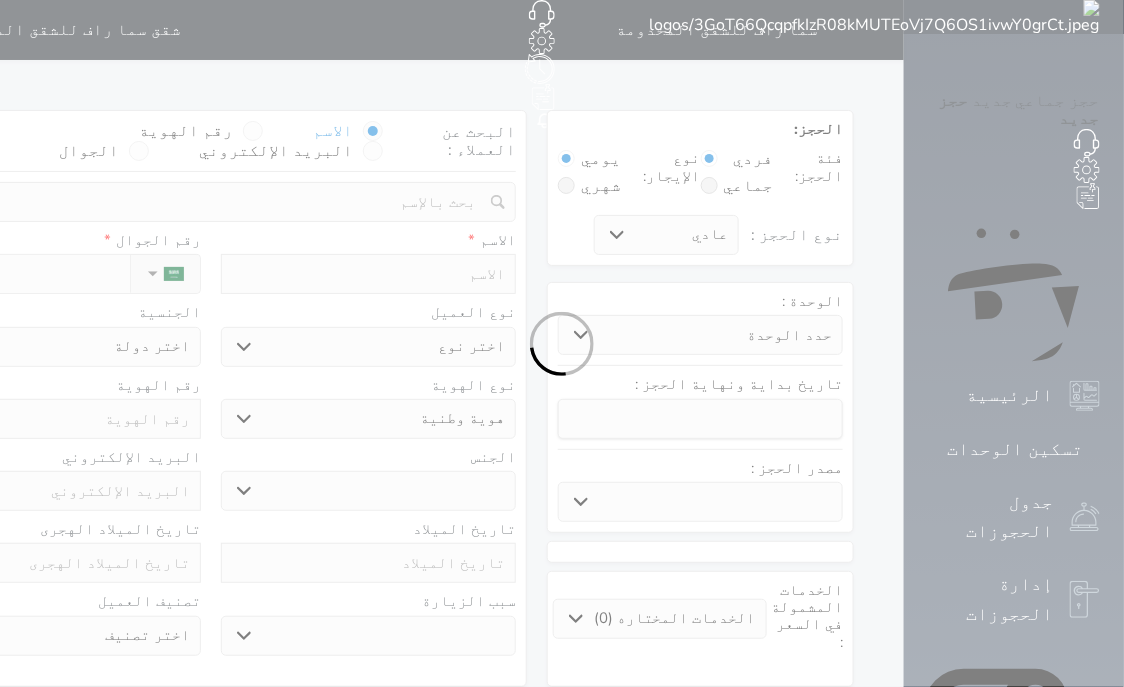select 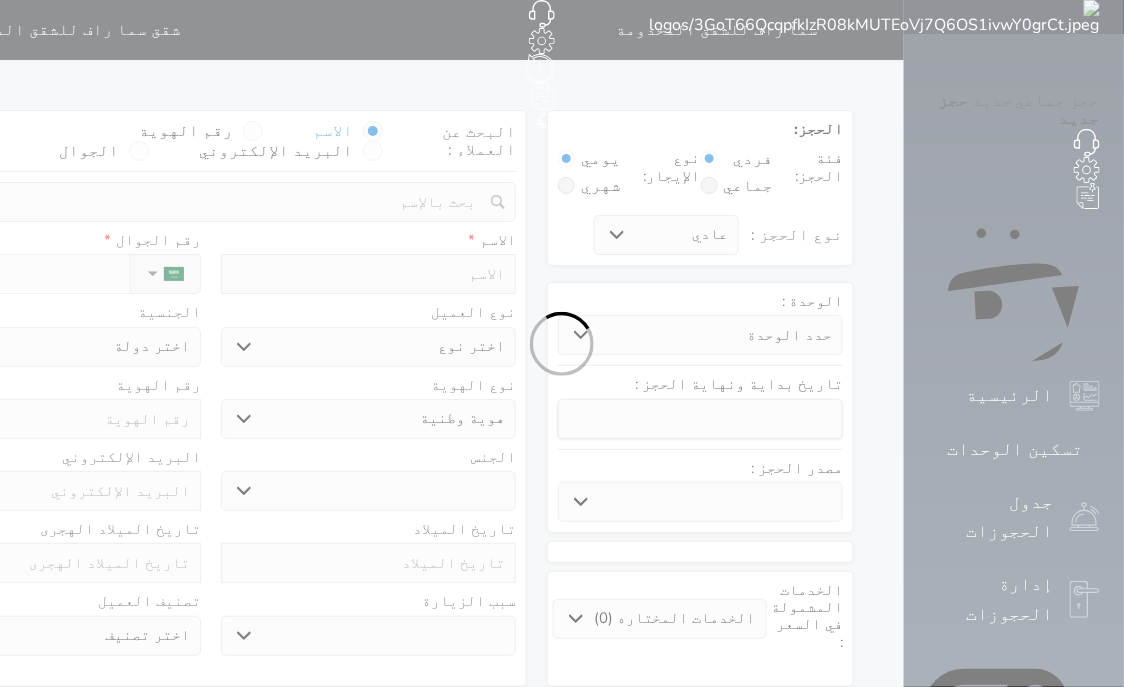select 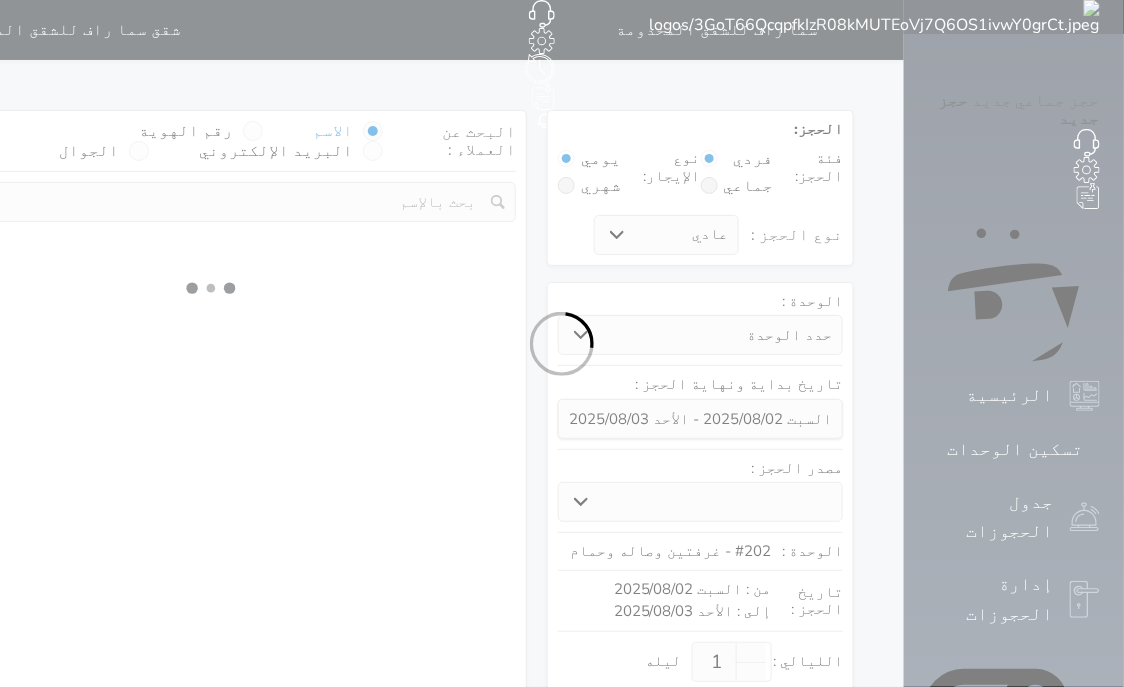 select 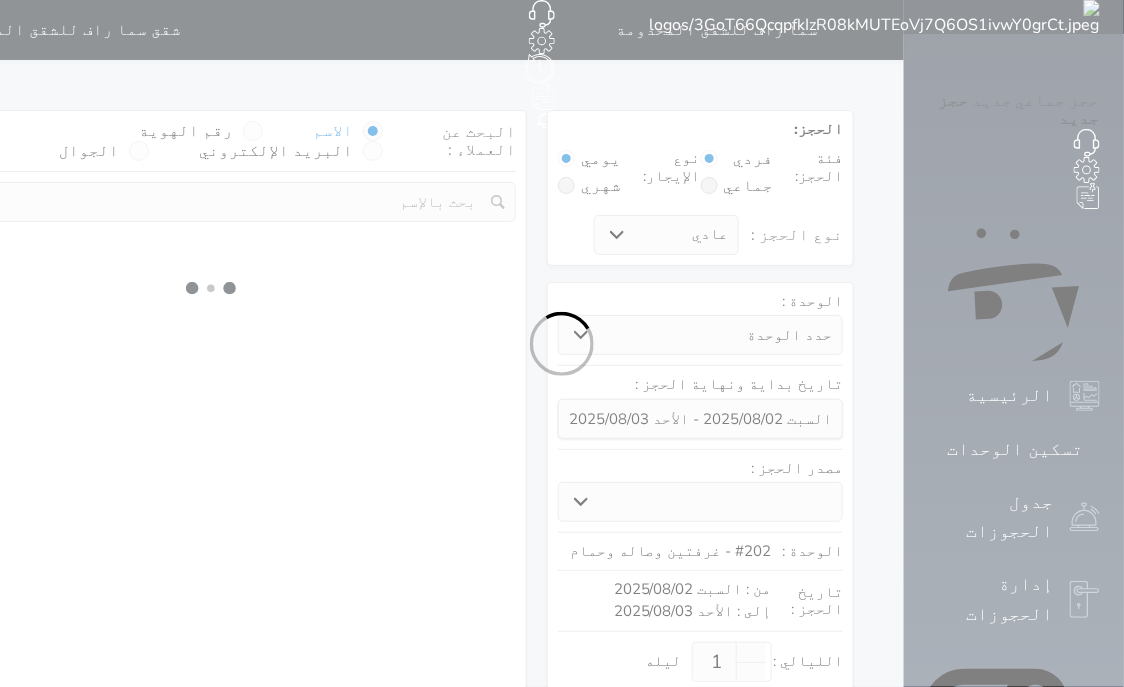 select on "1" 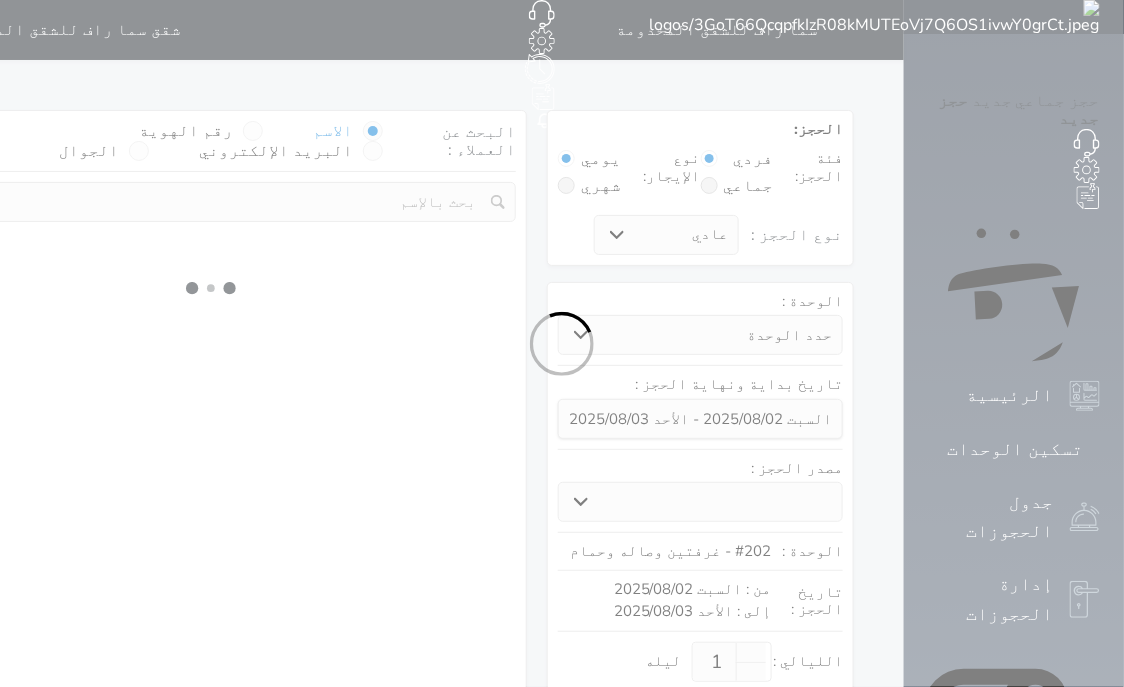 select on "113" 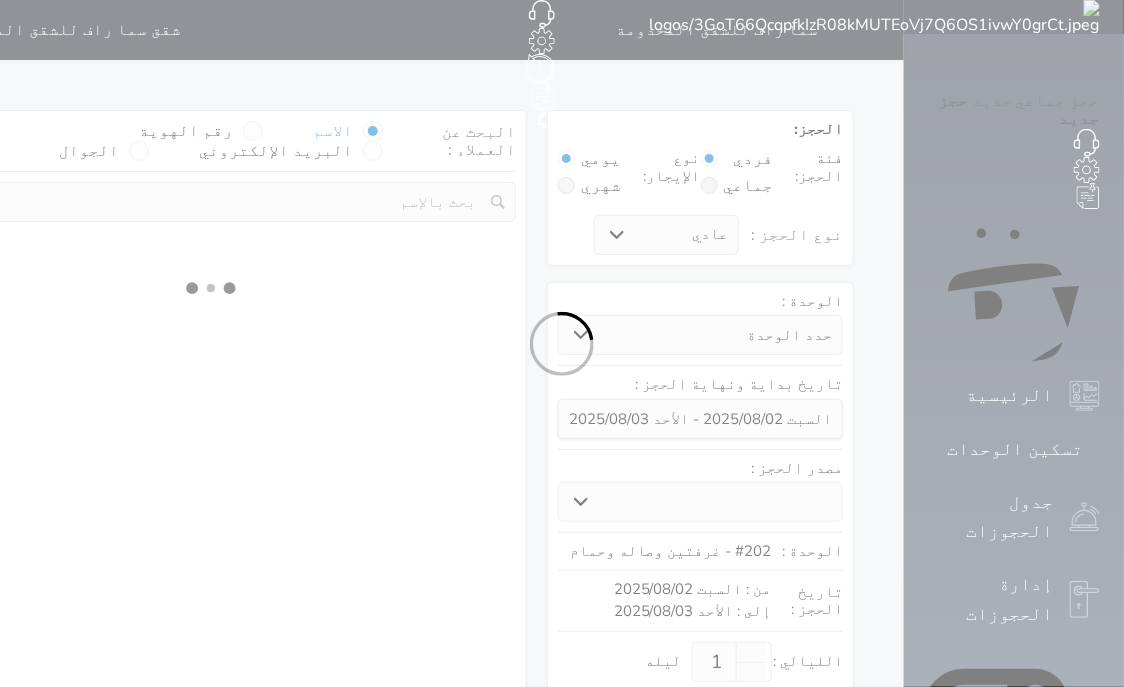 select on "1" 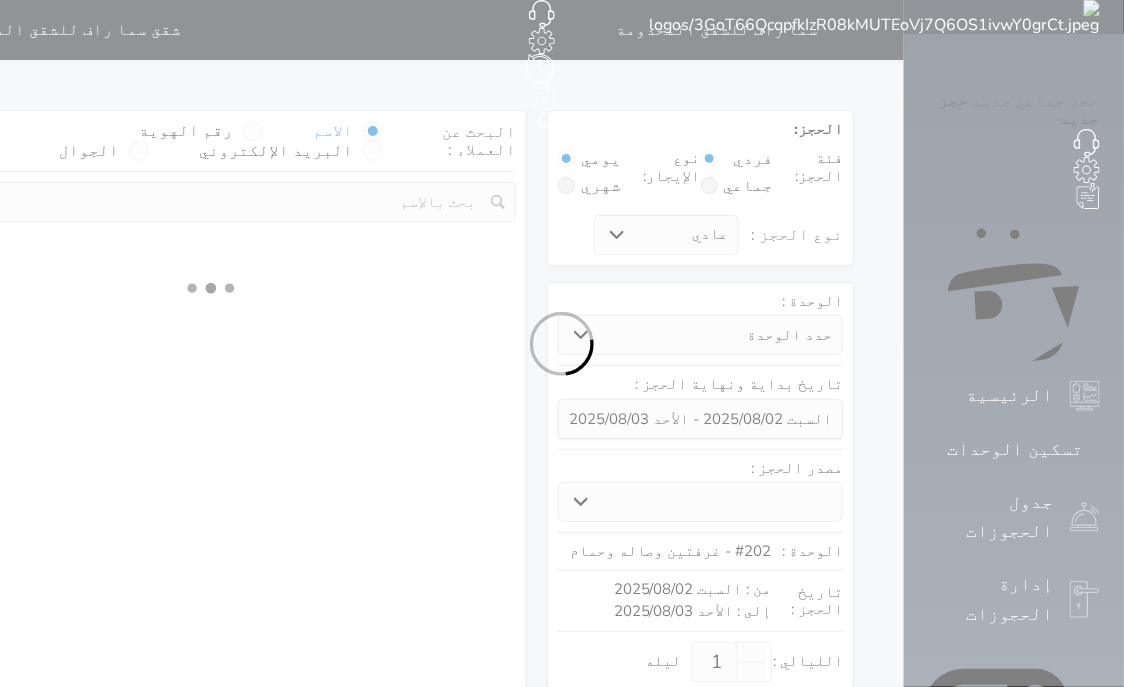 select 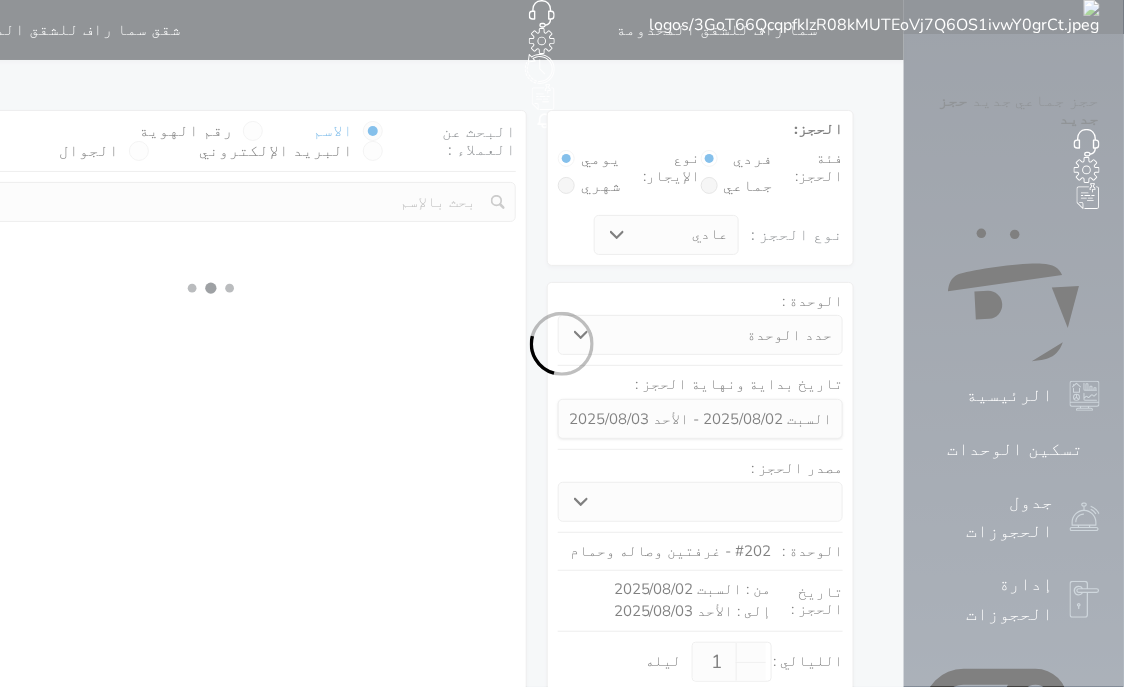select on "7" 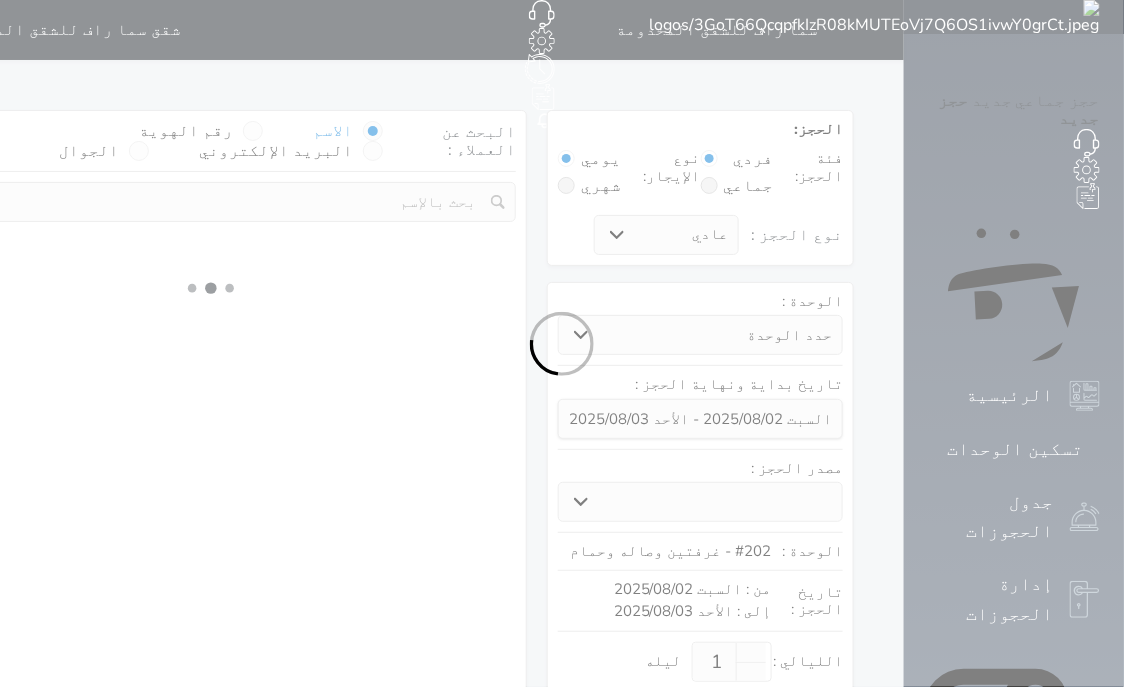 select 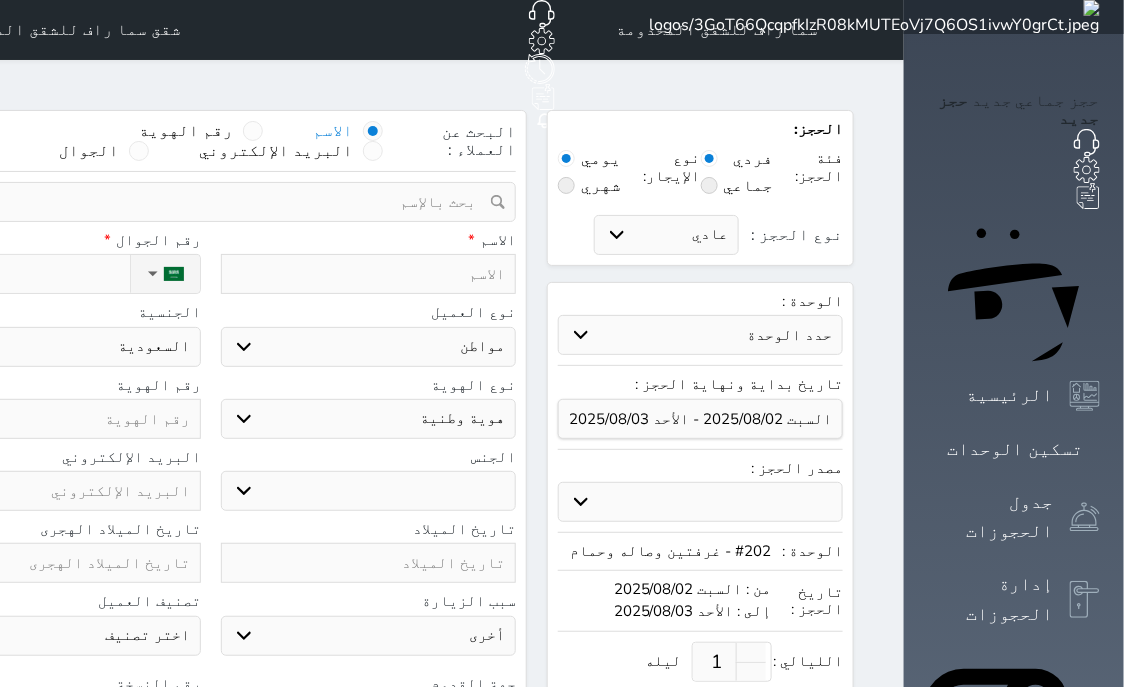 select 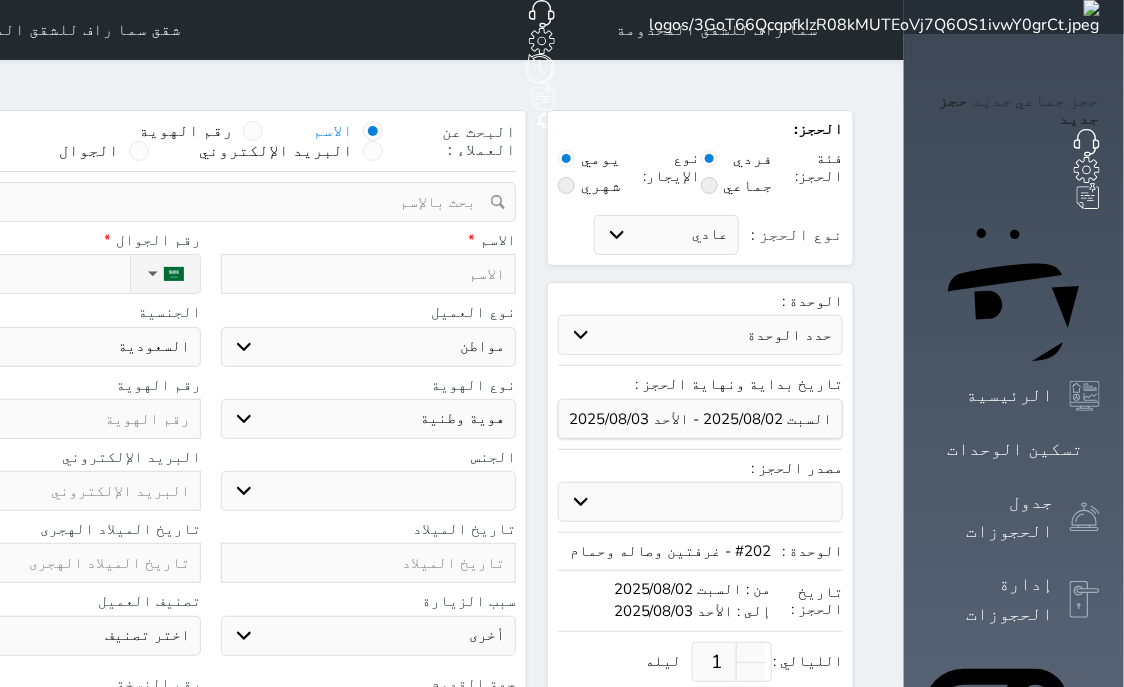 select 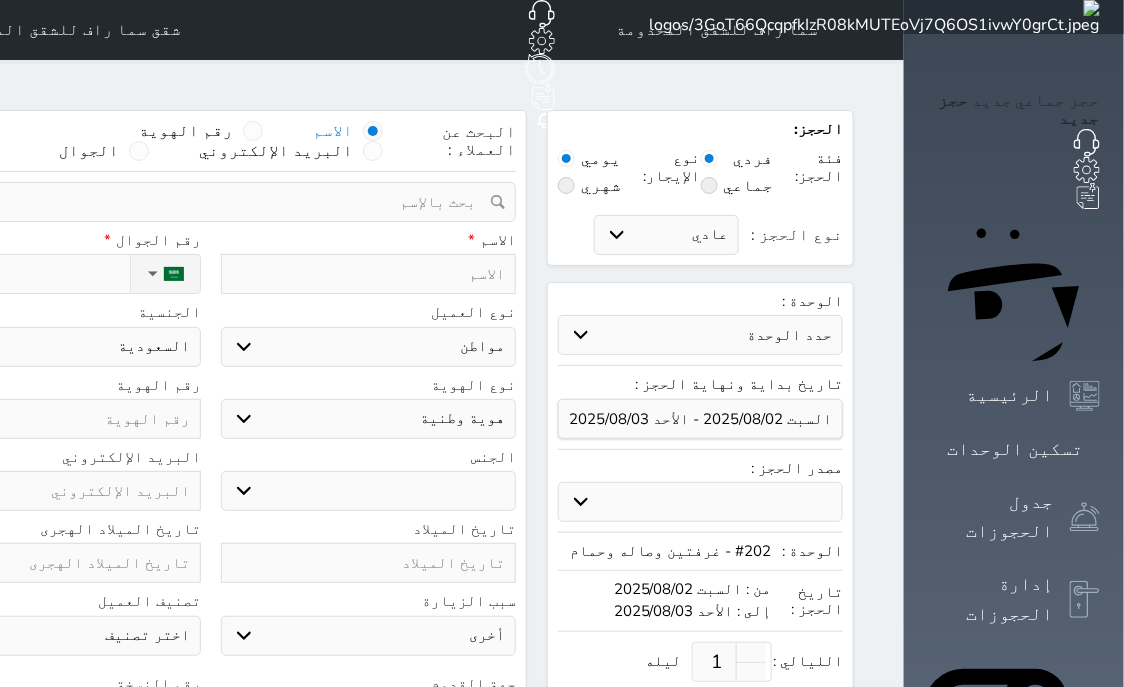 select 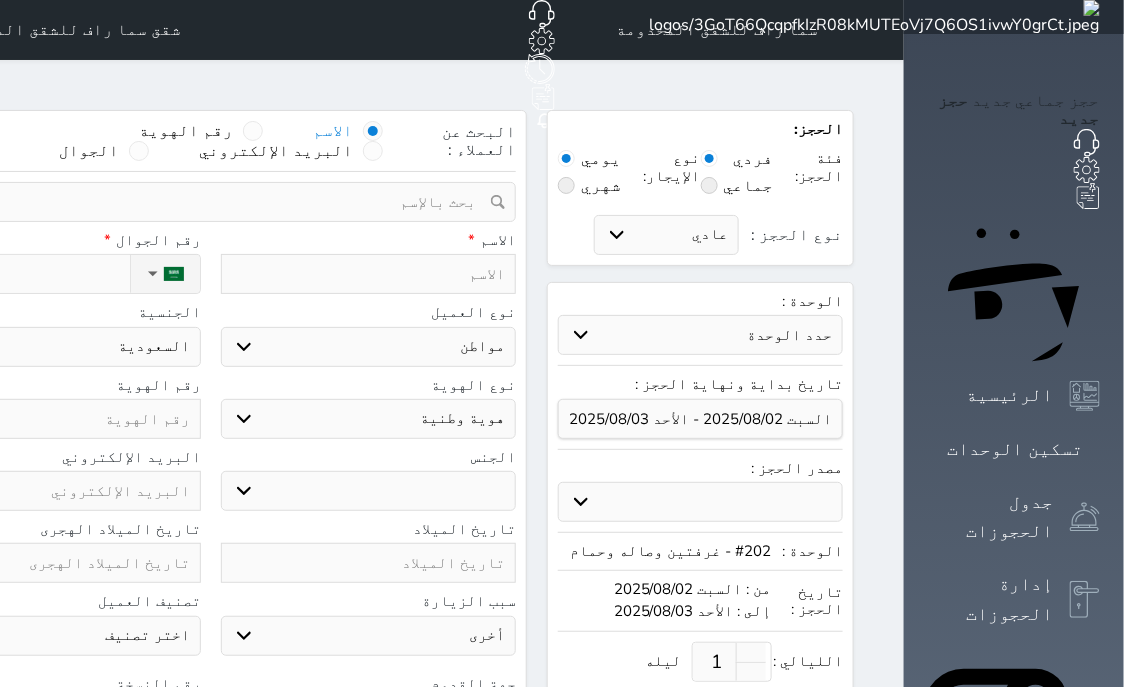 select 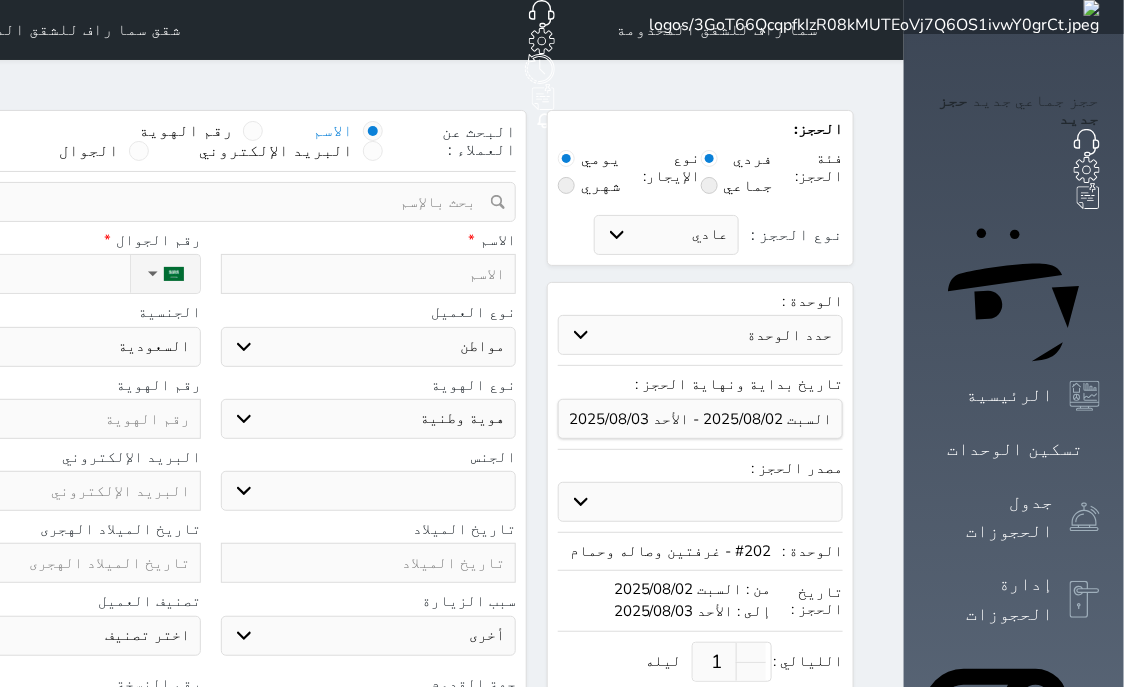 select 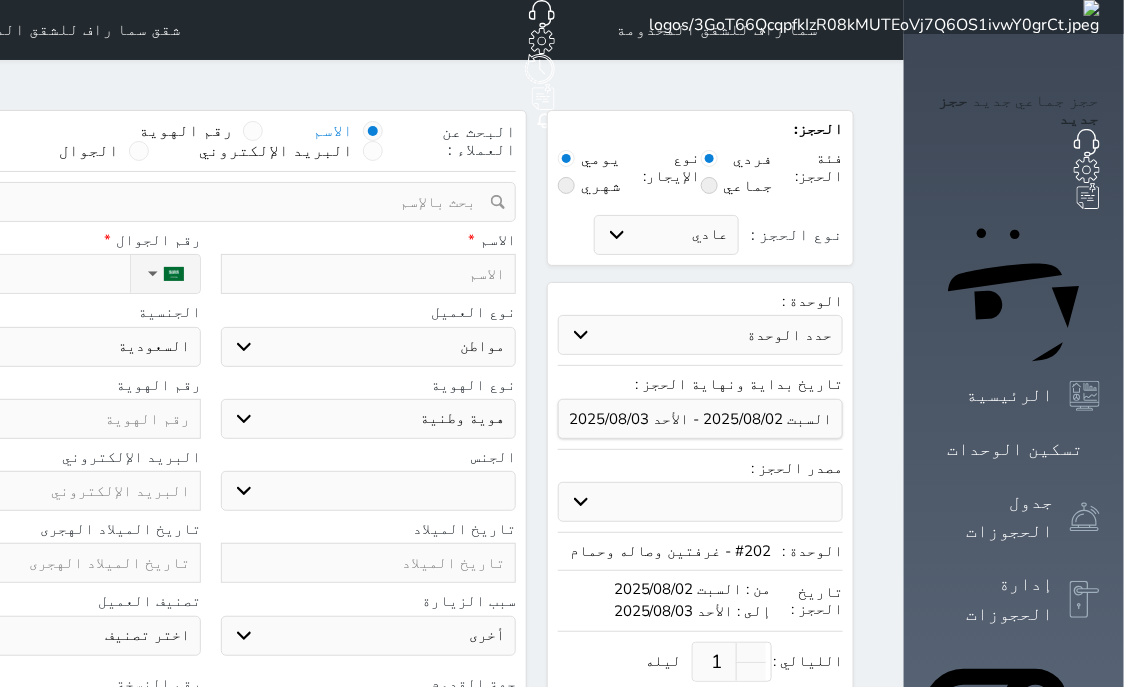 select 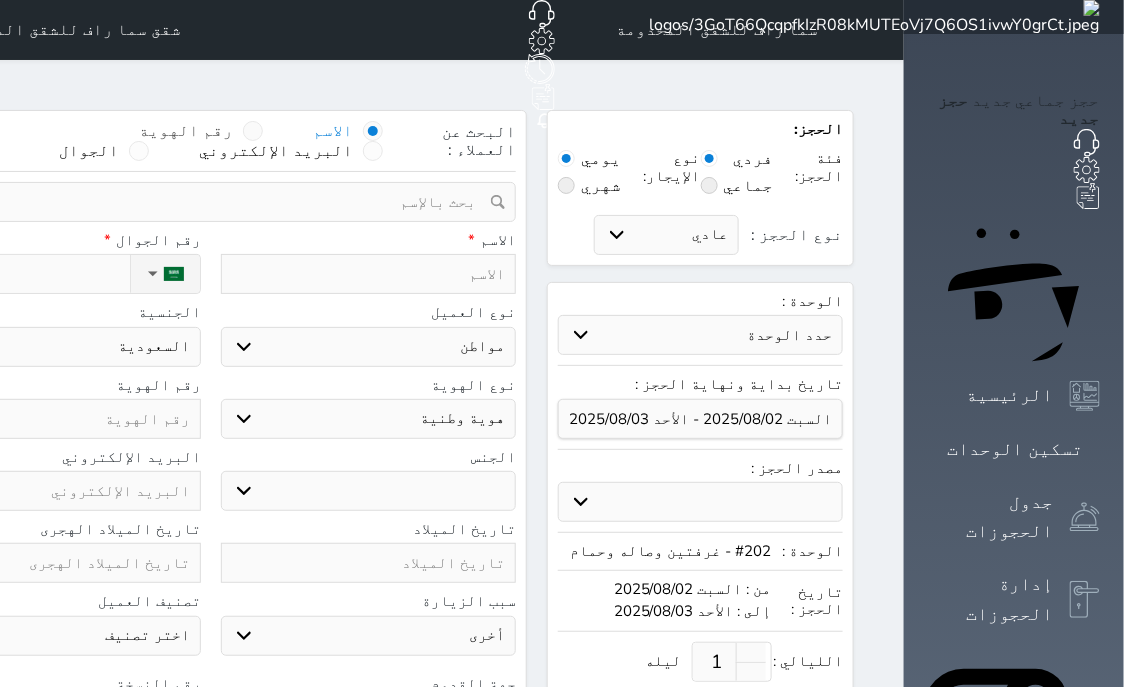 drag, startPoint x: 393, startPoint y: 94, endPoint x: 399, endPoint y: 108, distance: 15.231546 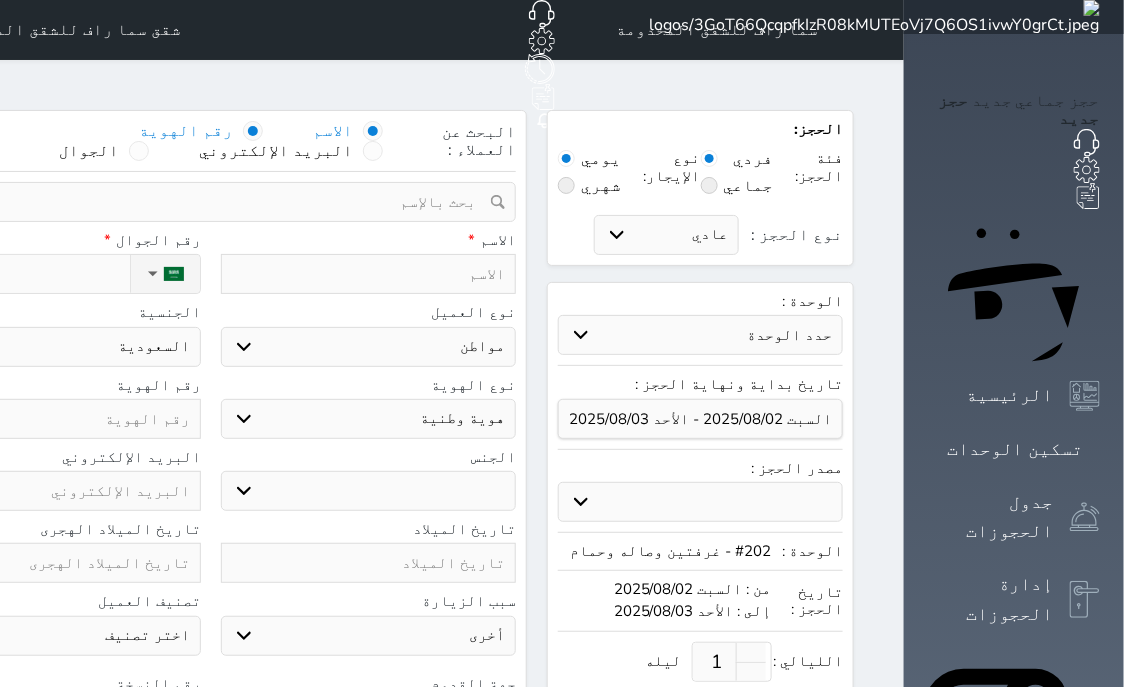 select 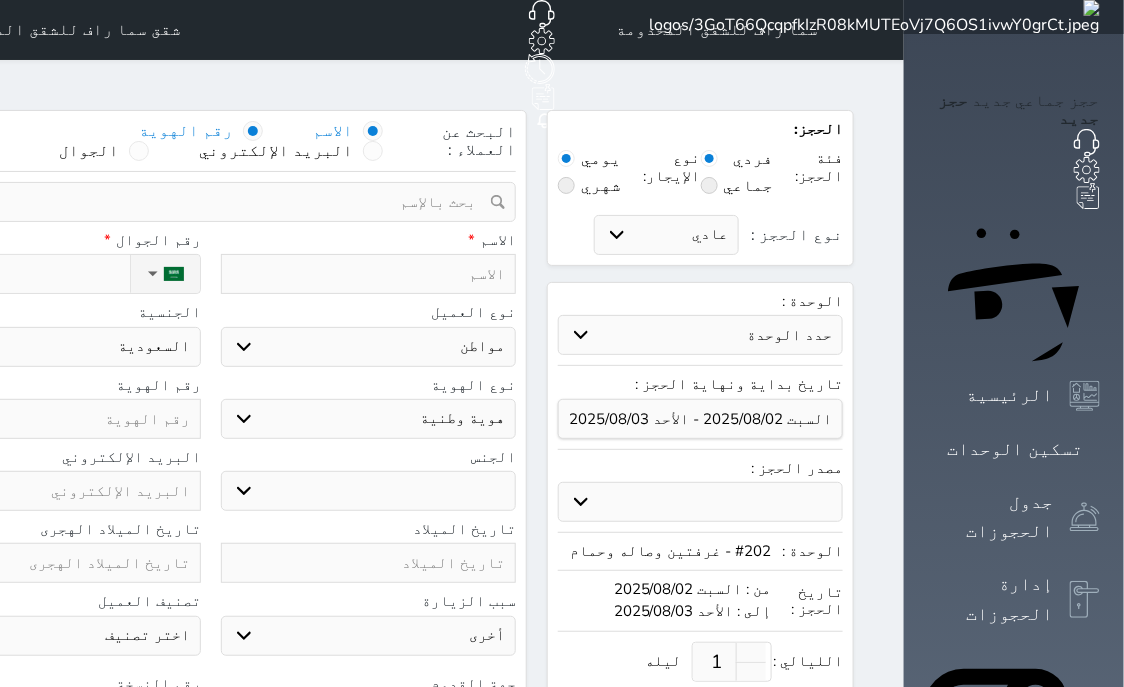 select 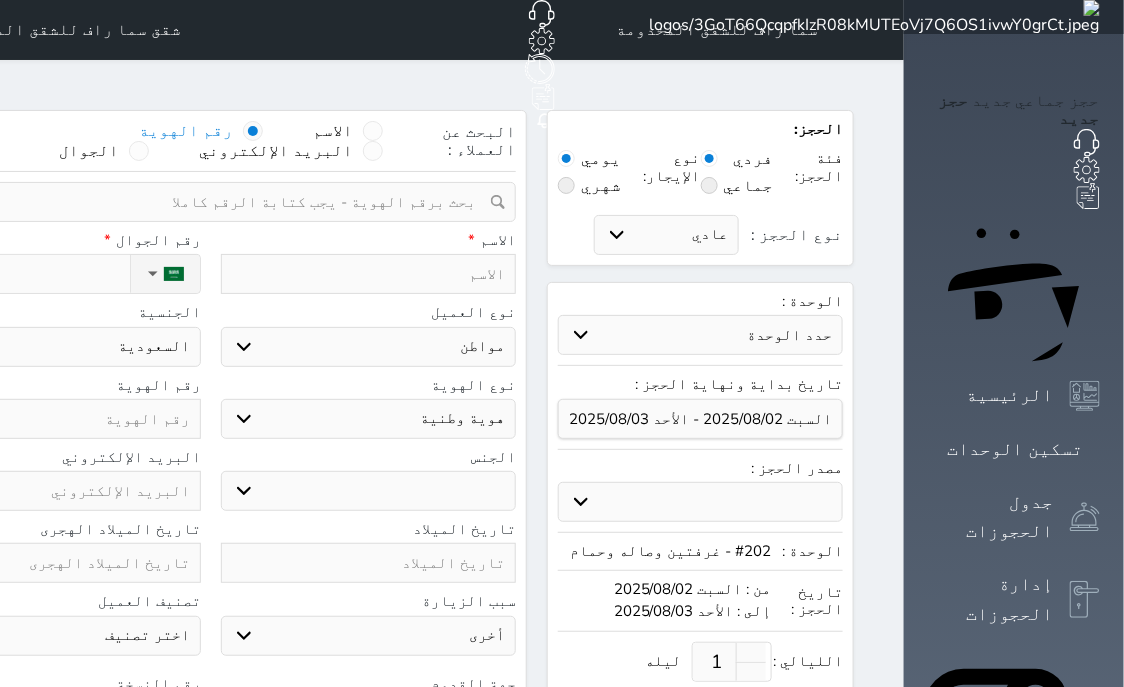 click at bounding box center [203, 202] 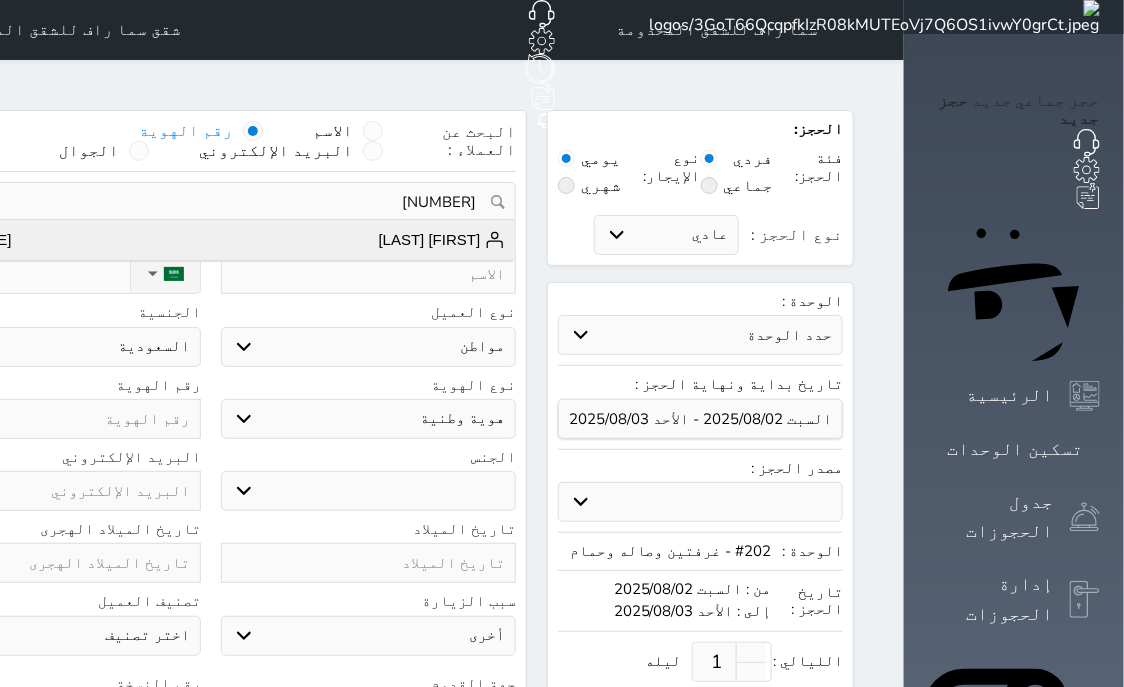click on "[FIRST] [LAST] +[PHONE]" at bounding box center (210, 240) 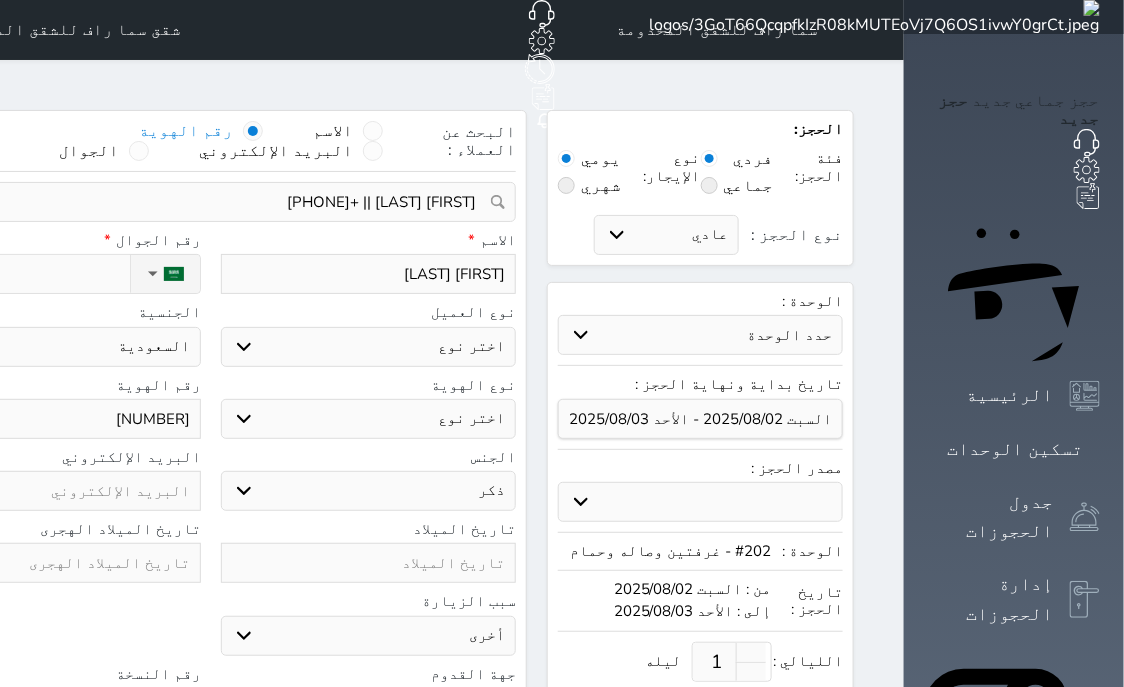 select 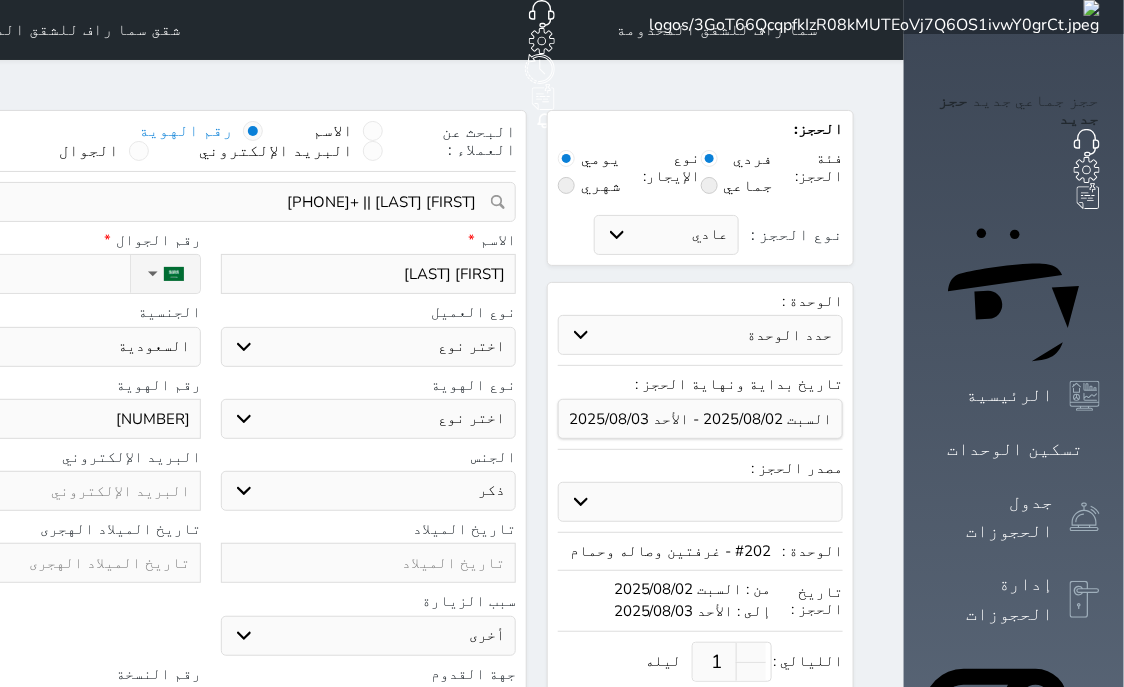 select 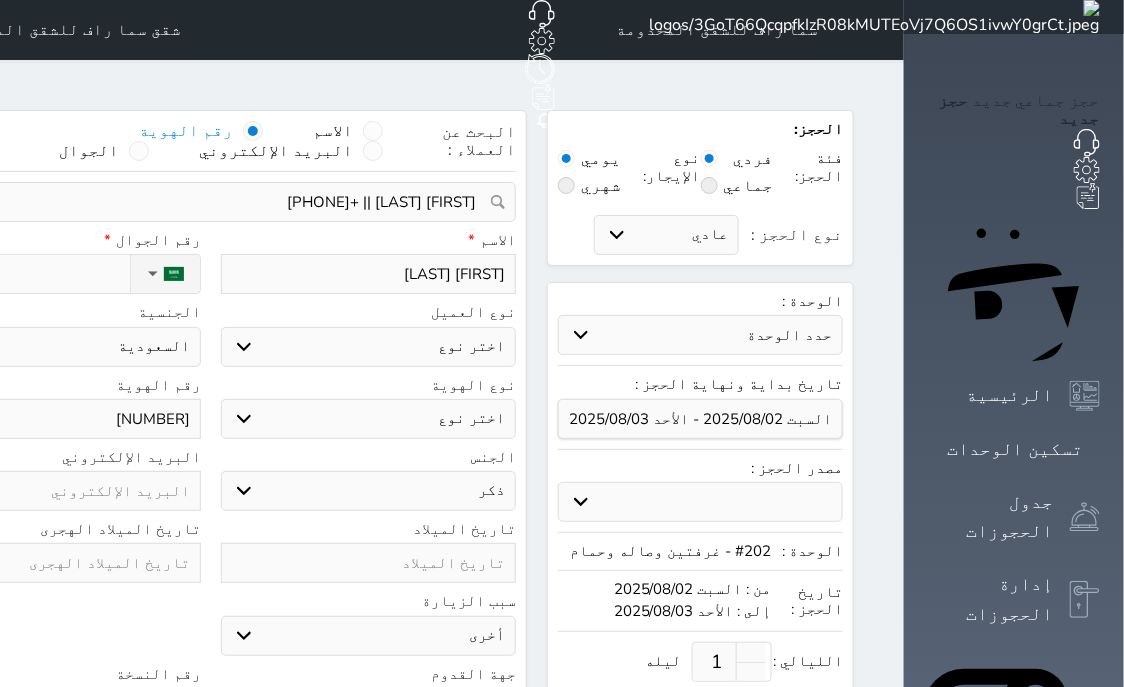 select 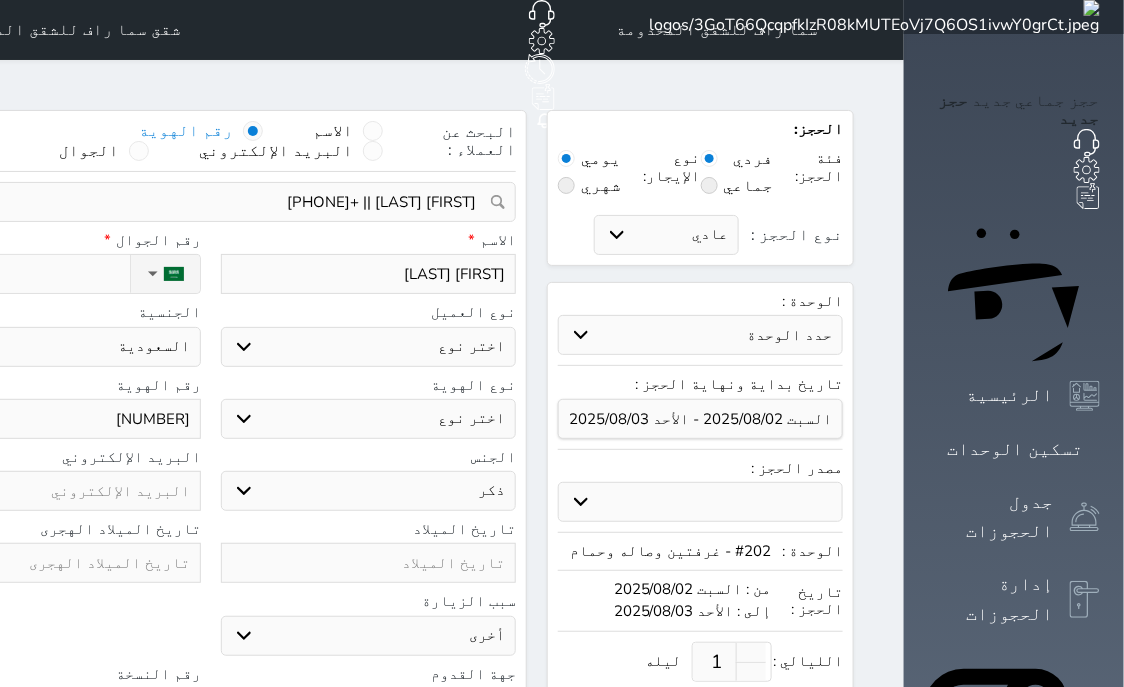 select 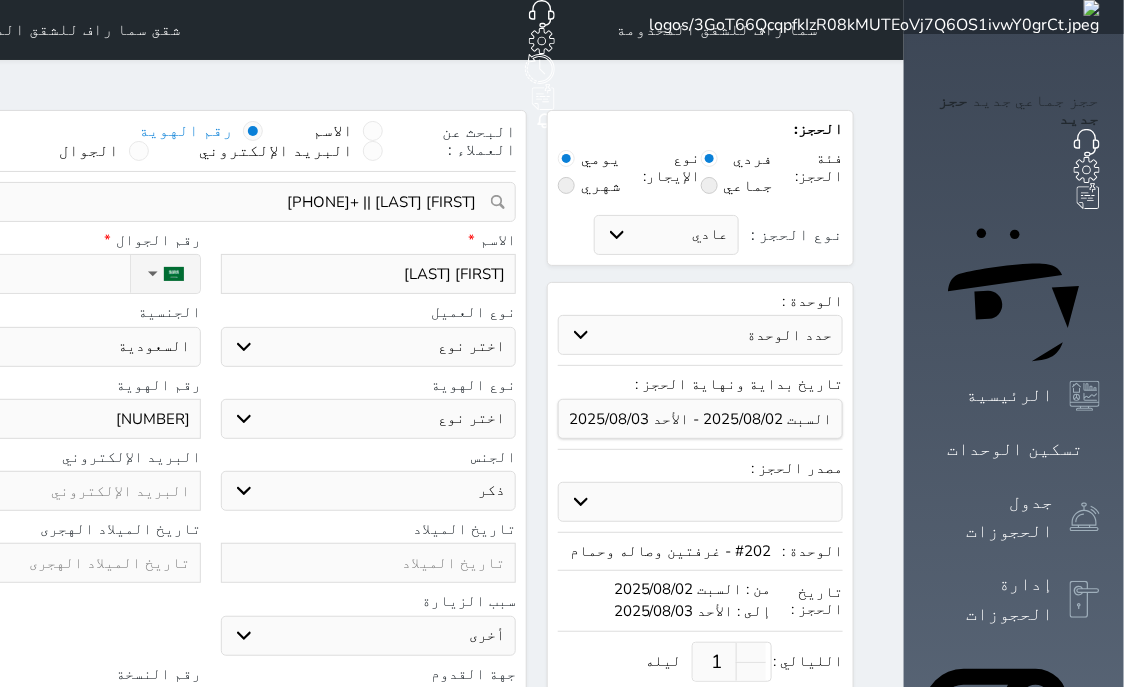 click on "اختر نوع   مواطن مواطن خليجي زائر مقيم" at bounding box center (369, 347) 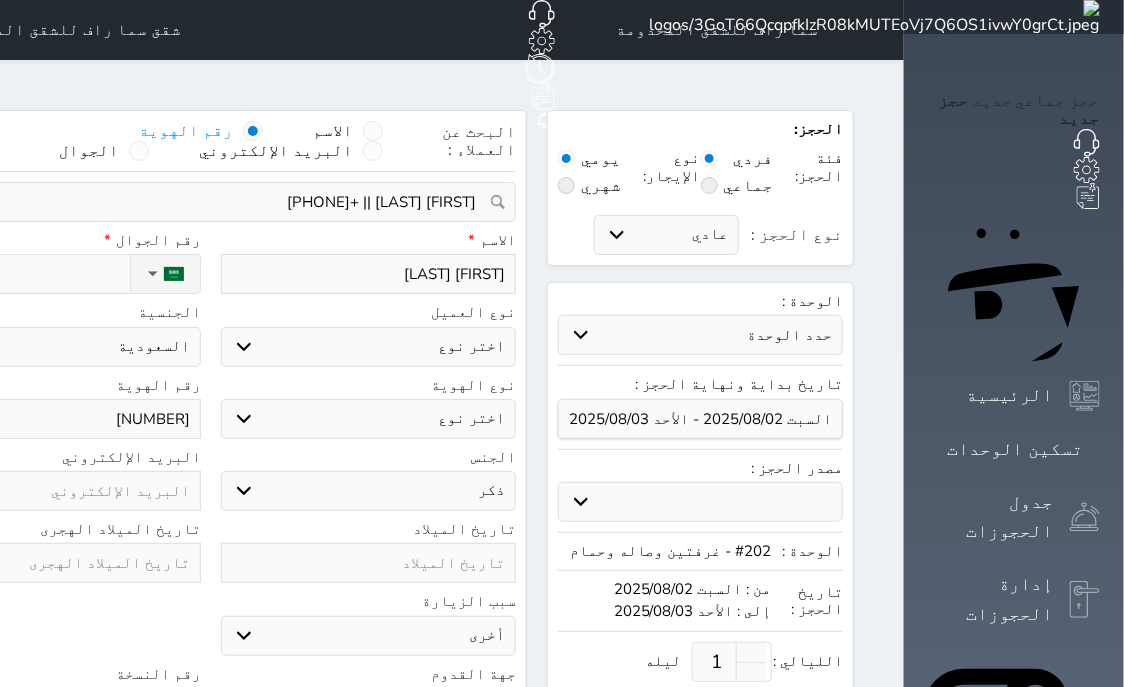 select on "1" 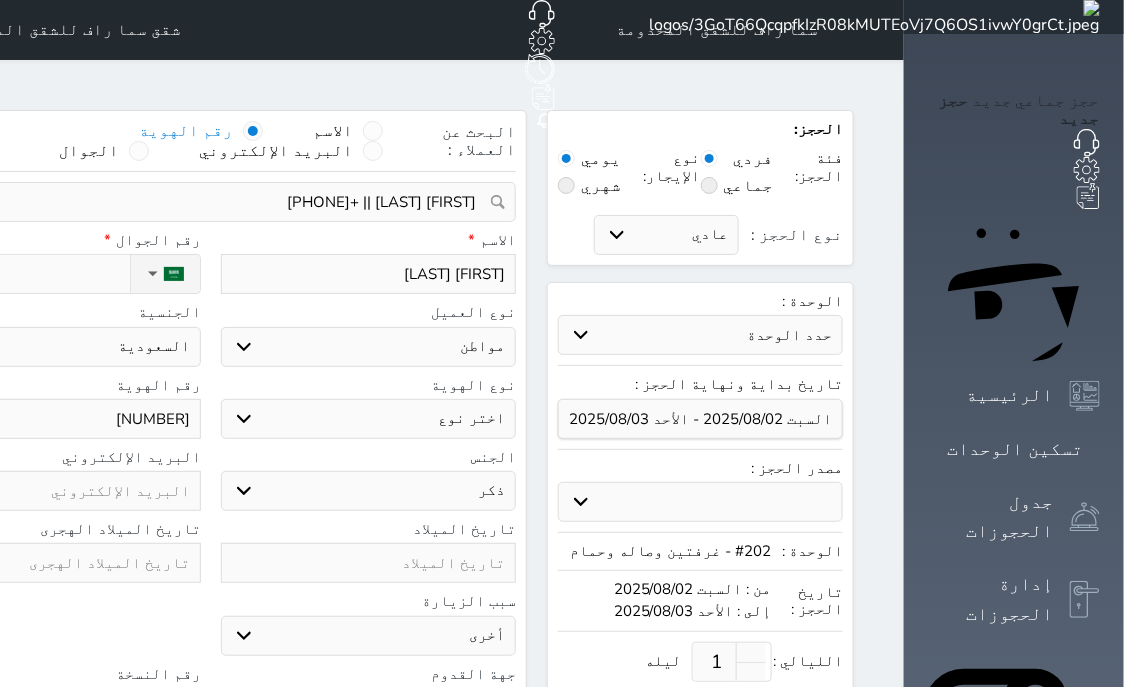 click on "مواطن" at bounding box center [0, 0] 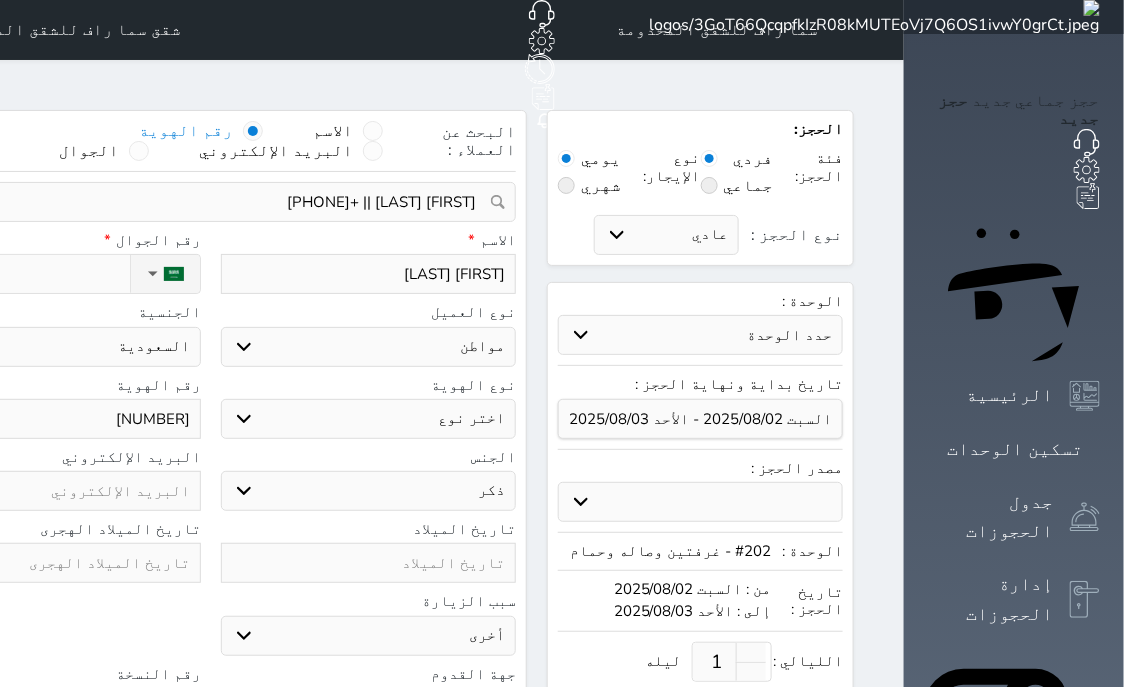 click on "اختر نوع   هوية وطنية هوية عائلية جواز السفر" at bounding box center (369, 419) 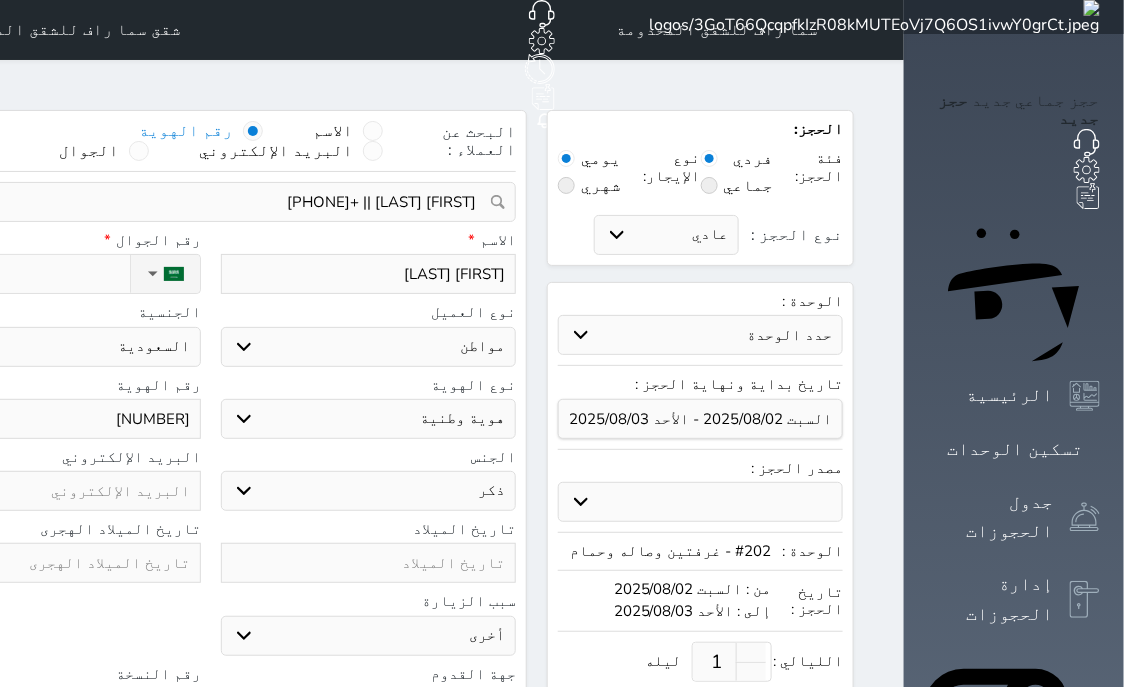 click on "ذكر   انثى" at bounding box center (369, 491) 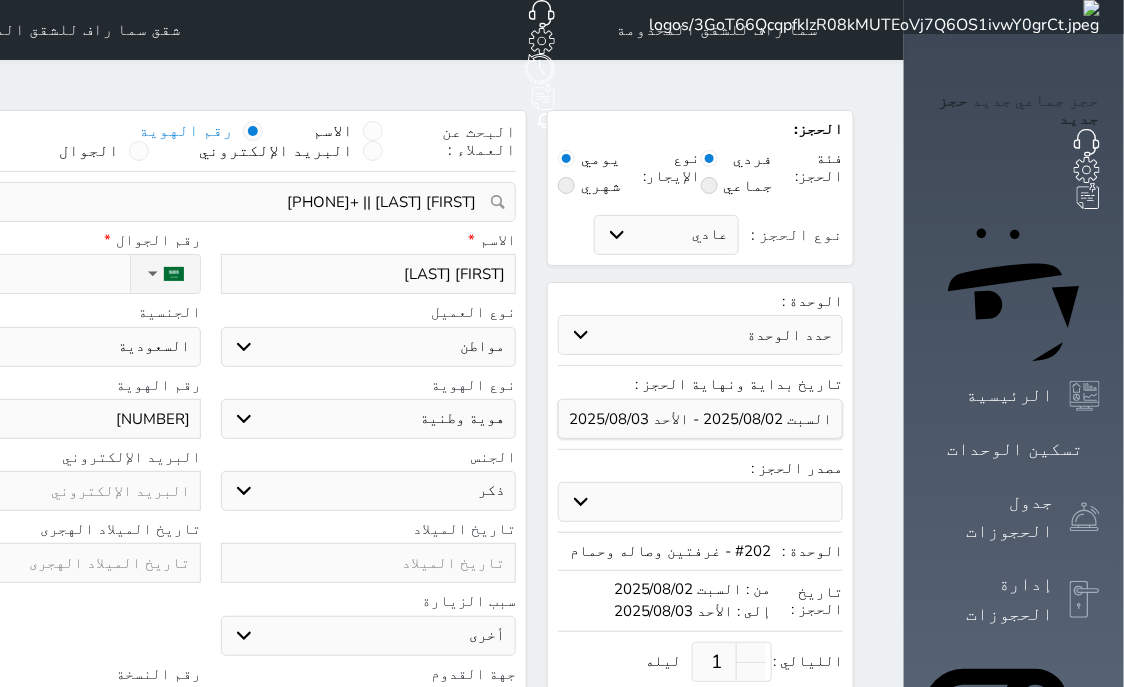 click at bounding box center [53, 708] 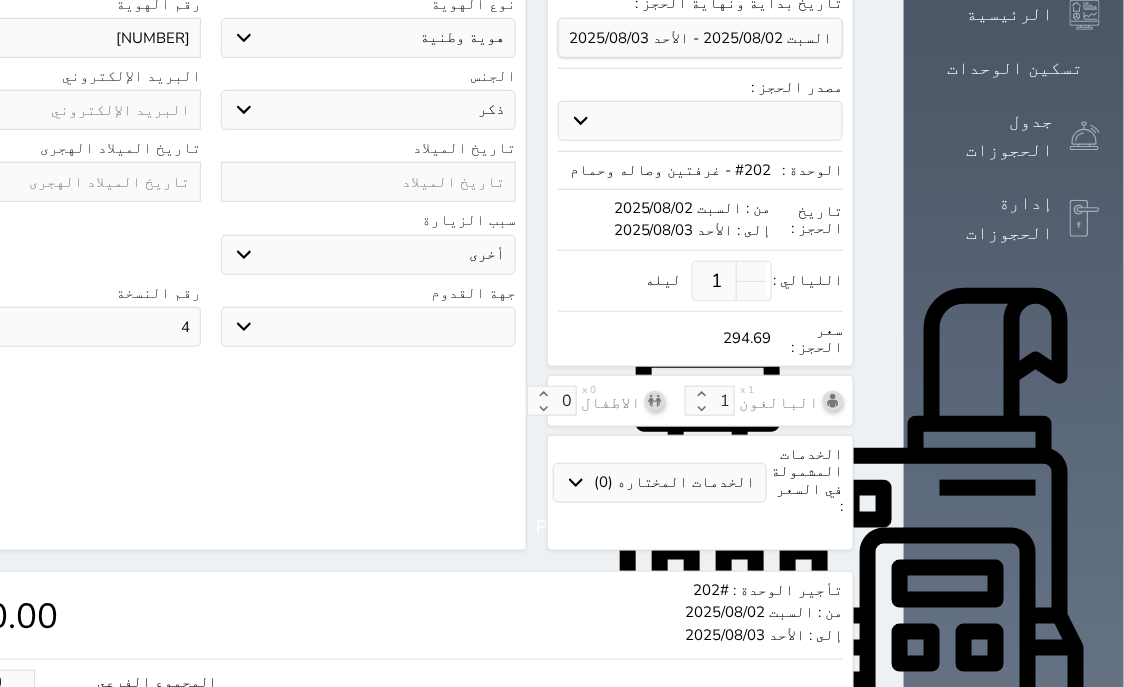 scroll, scrollTop: 621, scrollLeft: 0, axis: vertical 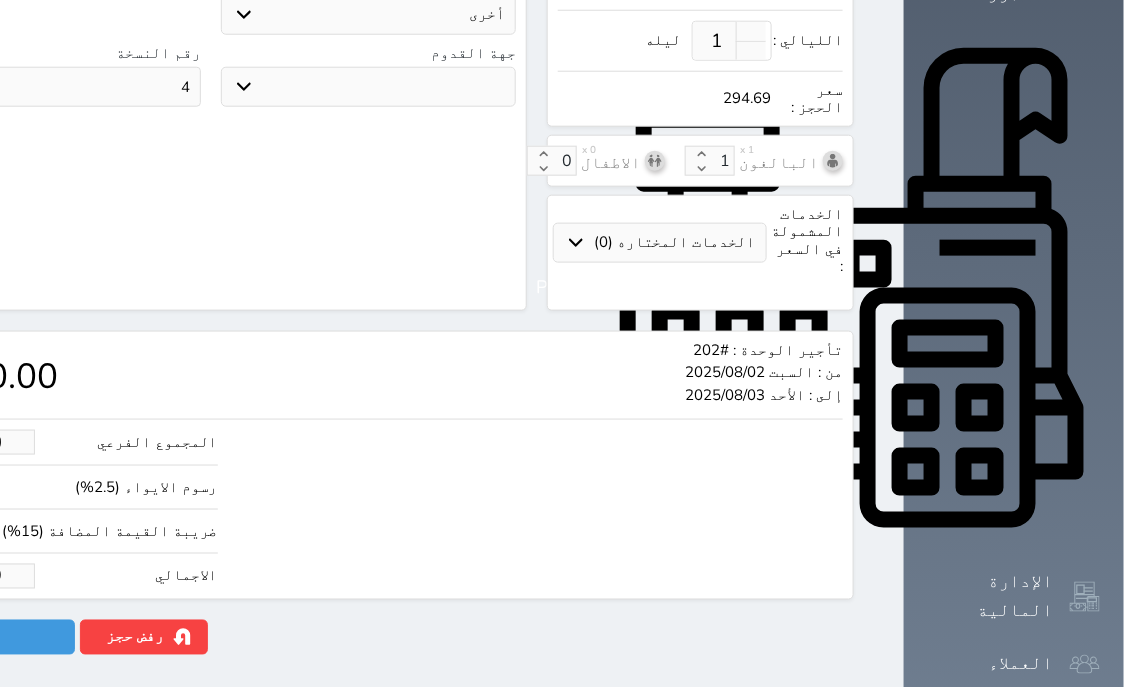 type on "4" 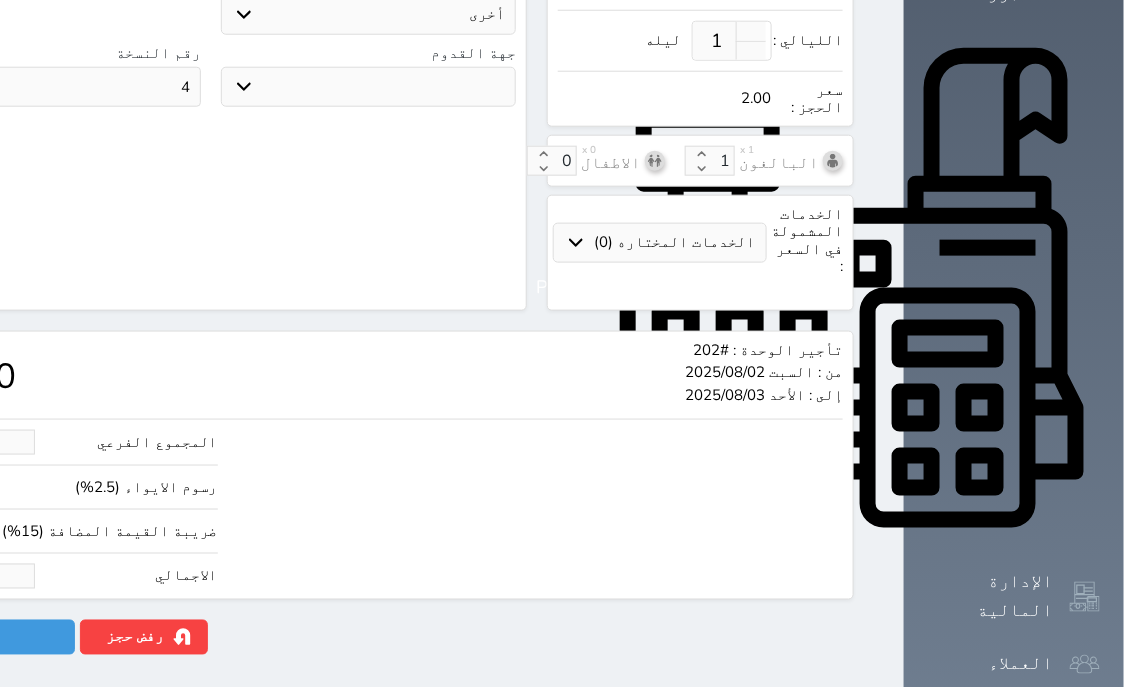 type on "19.51" 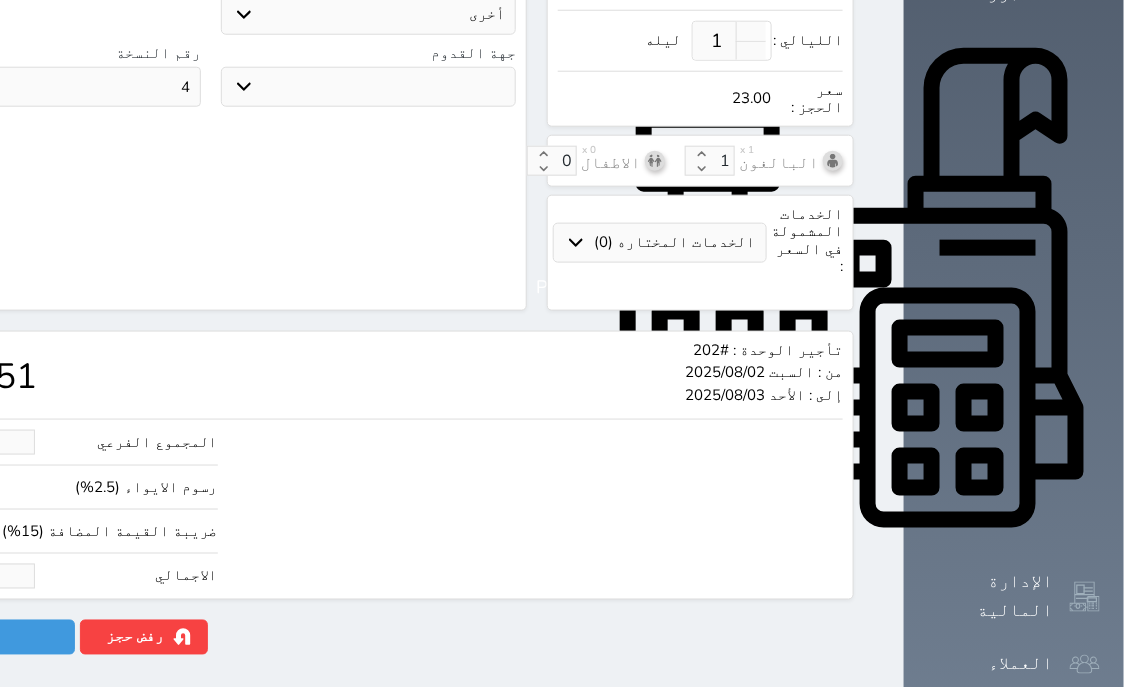 type on "195.12" 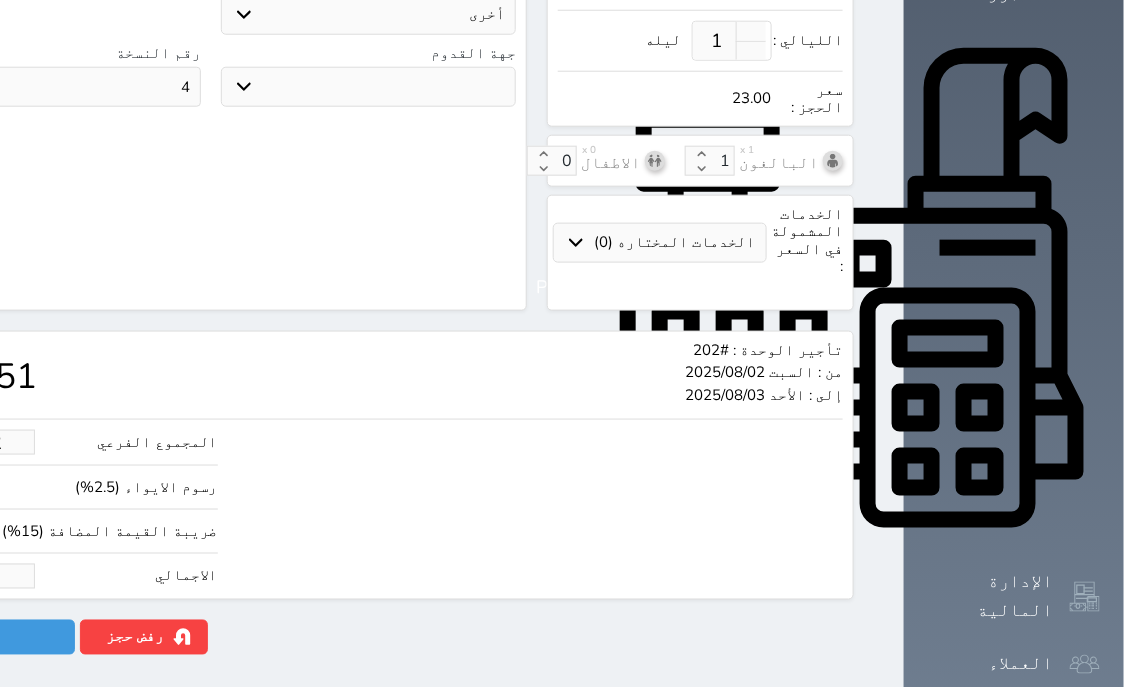 type on "230" 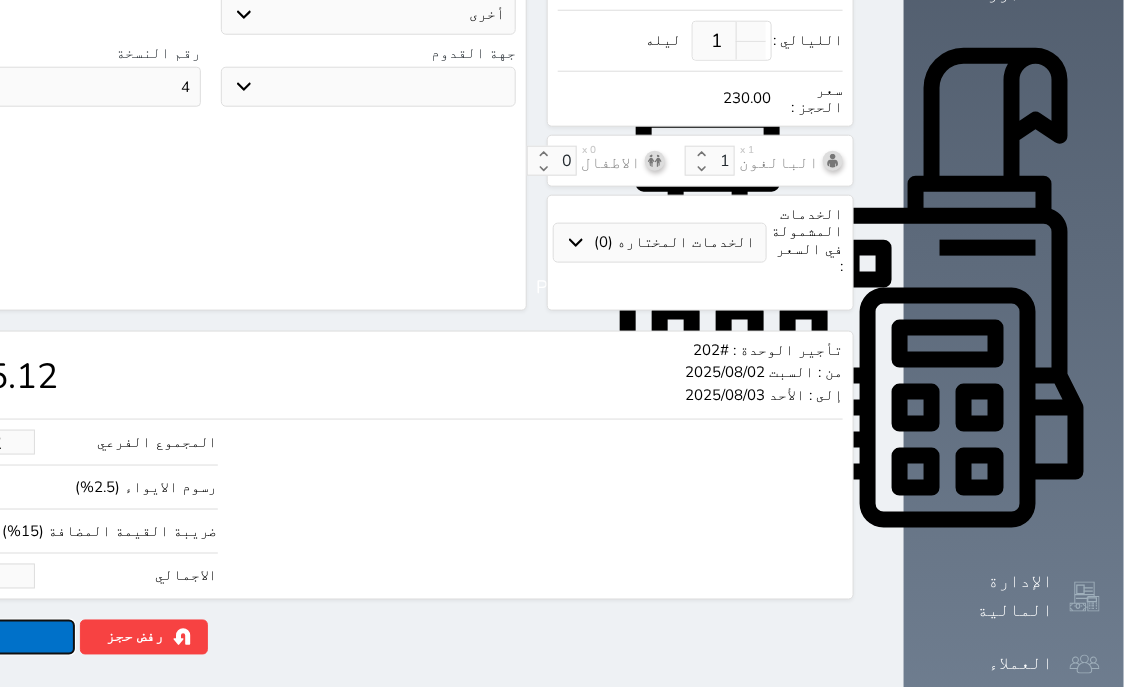 type on "230.00" 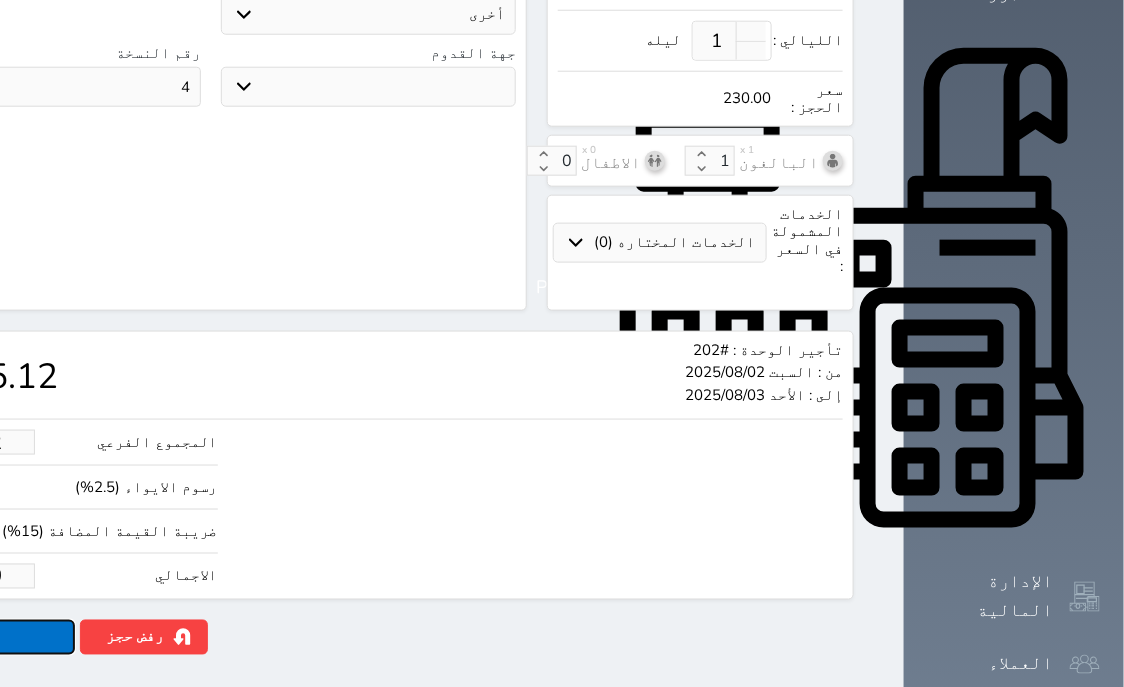 click on "حجز" at bounding box center [-13, 637] 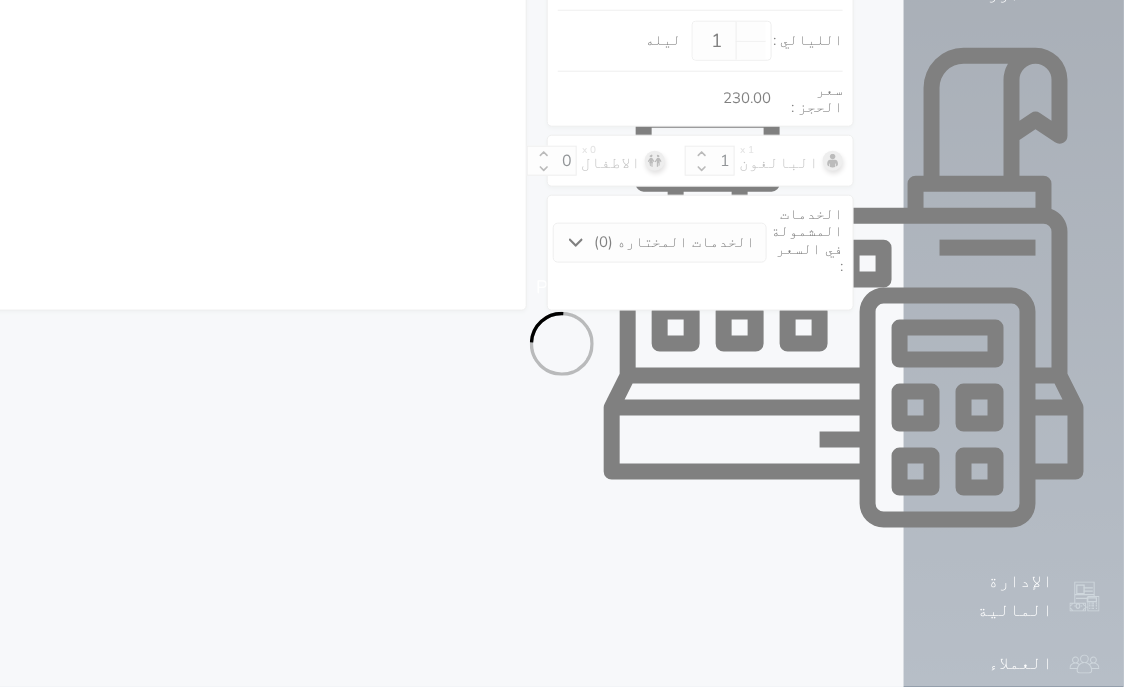 select on "1" 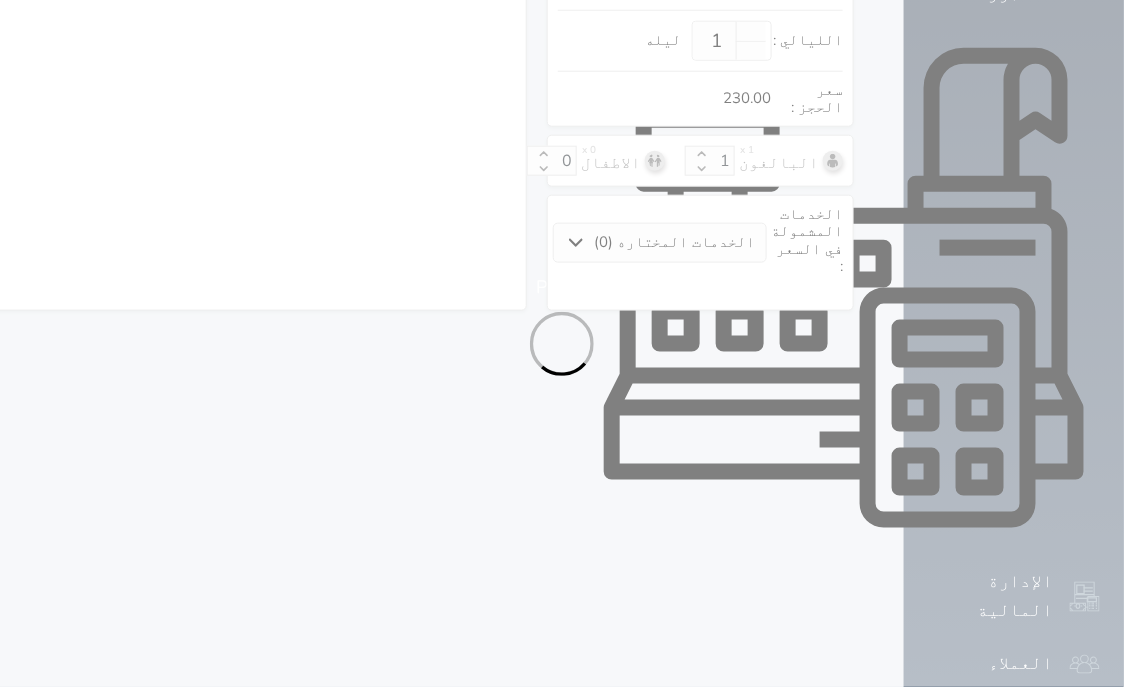 select on "113" 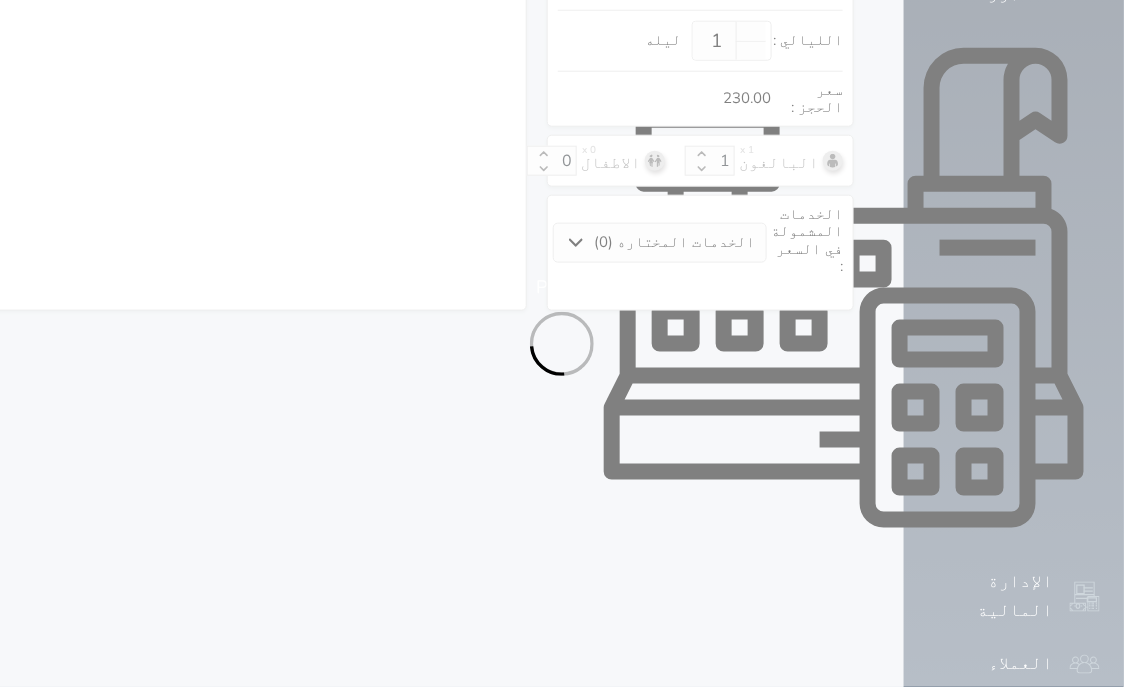 select on "1" 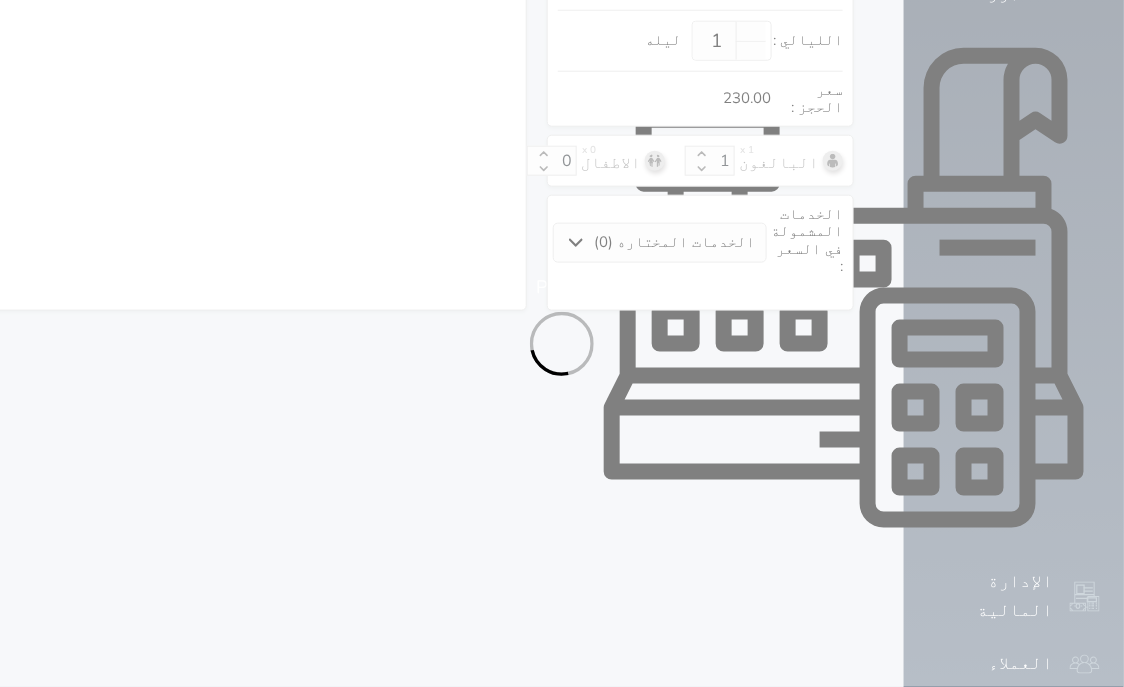 select on "7" 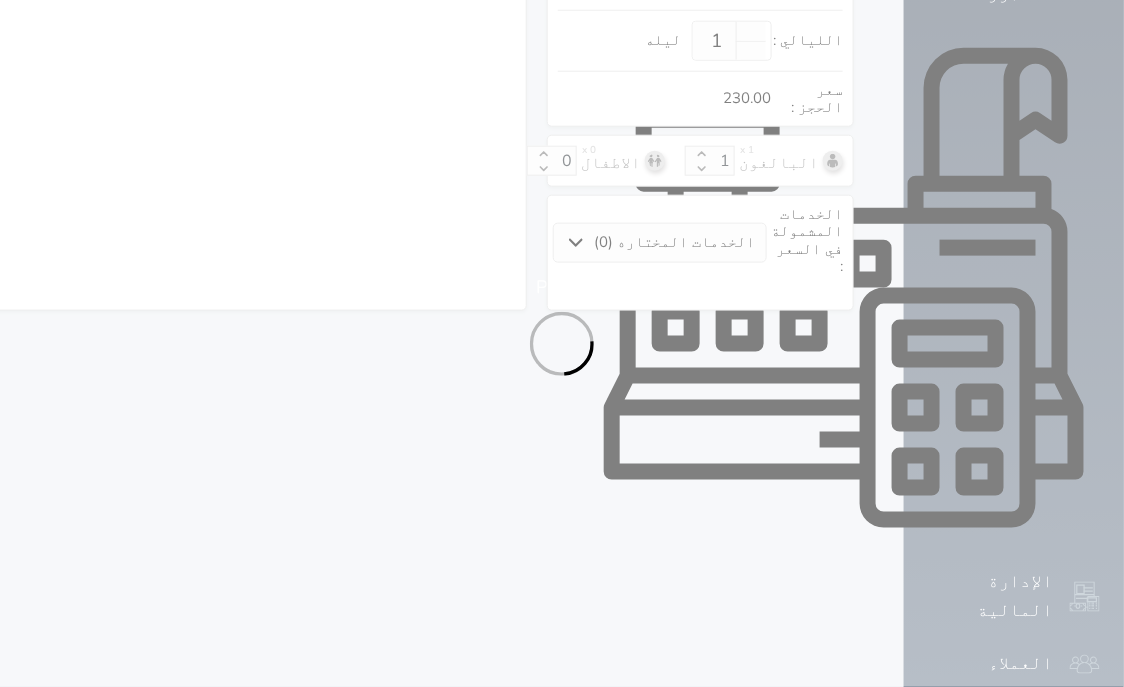select 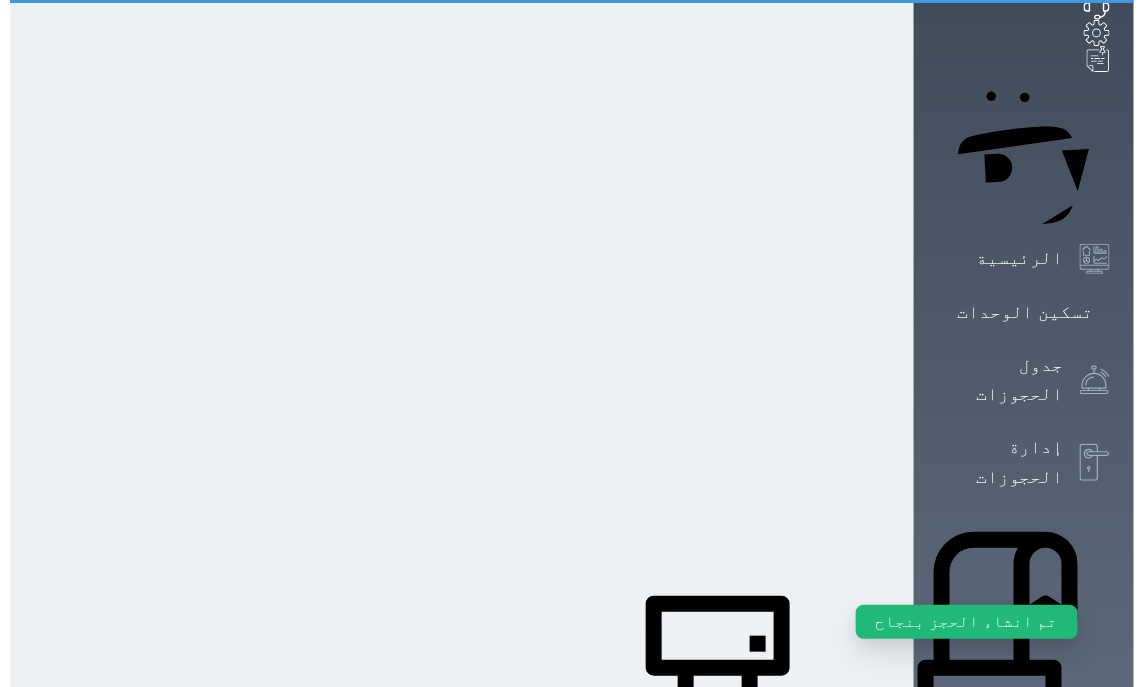 scroll, scrollTop: 0, scrollLeft: 0, axis: both 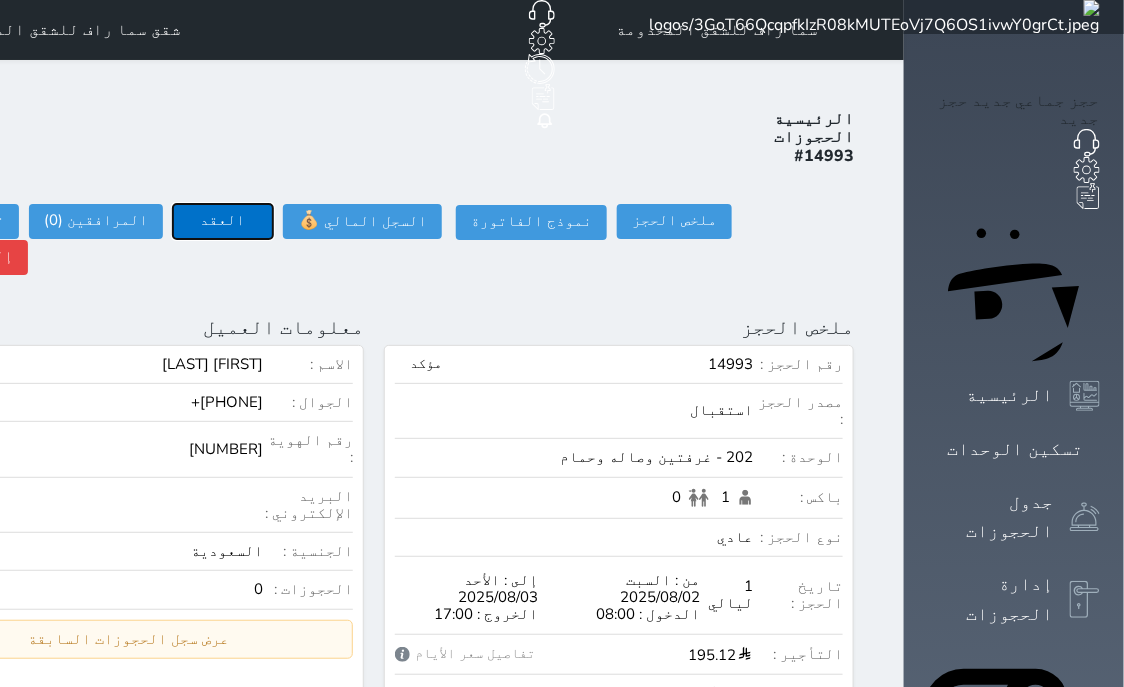click on "العقد" at bounding box center [223, 221] 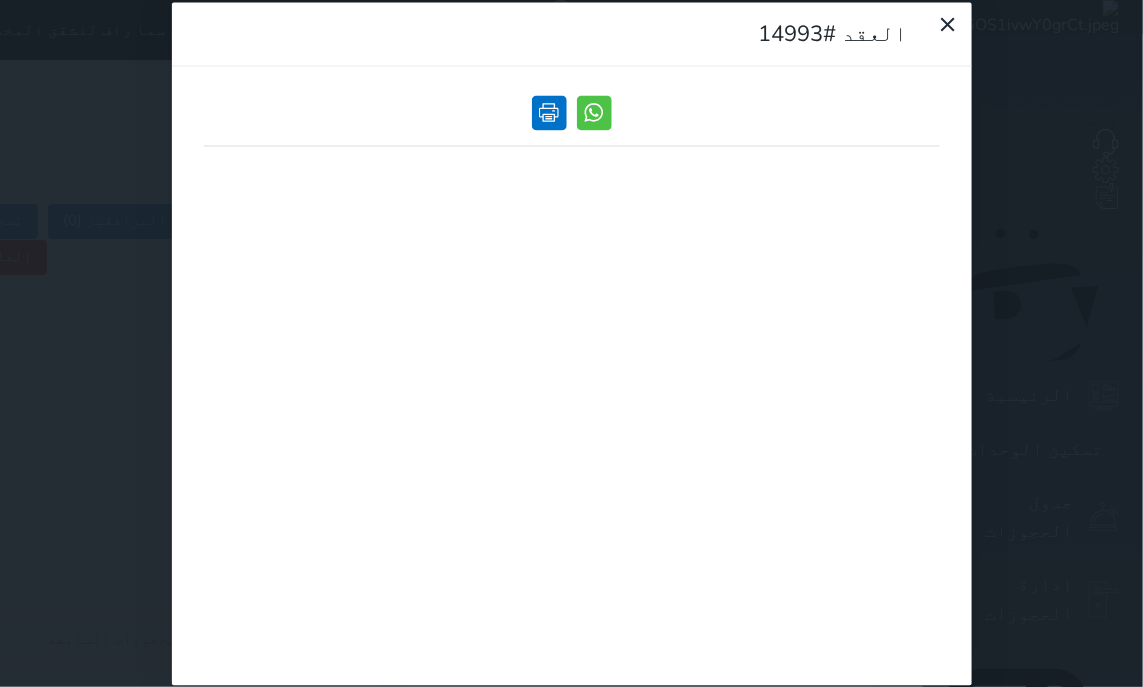 click at bounding box center [549, 112] 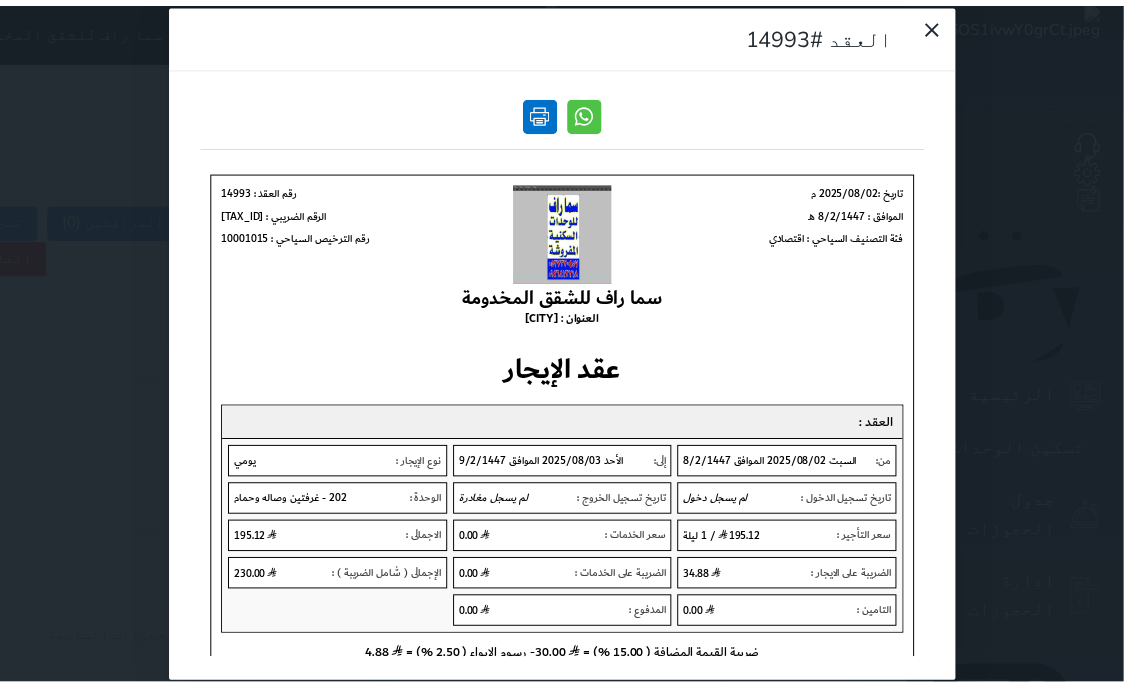 scroll, scrollTop: 0, scrollLeft: 0, axis: both 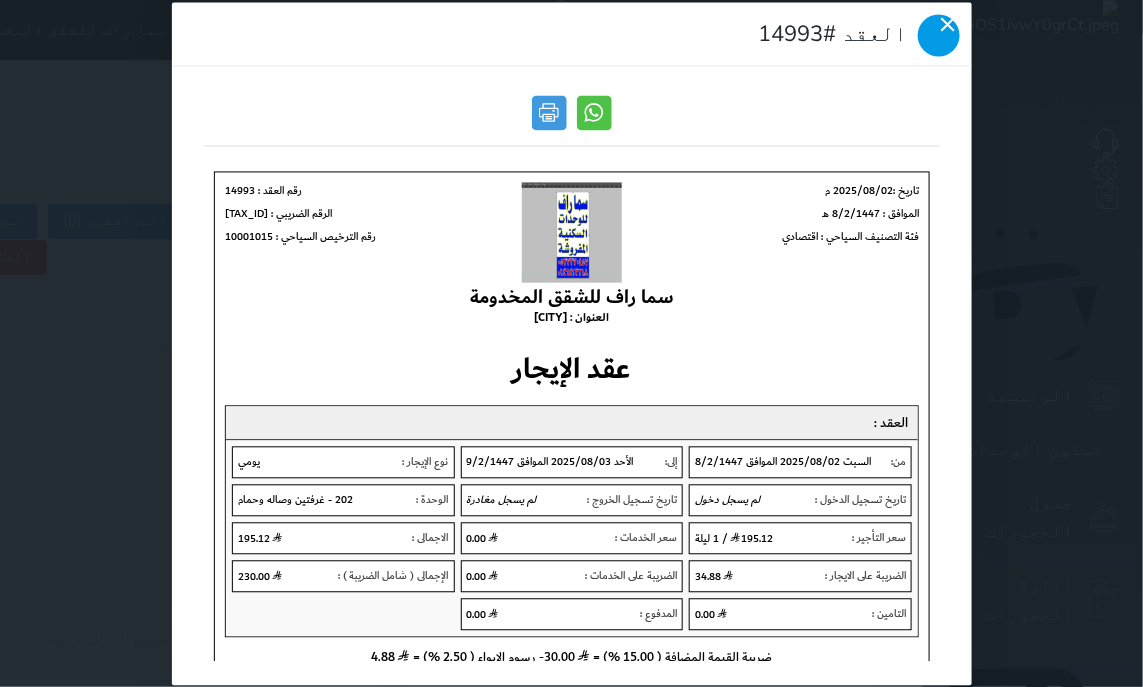 click 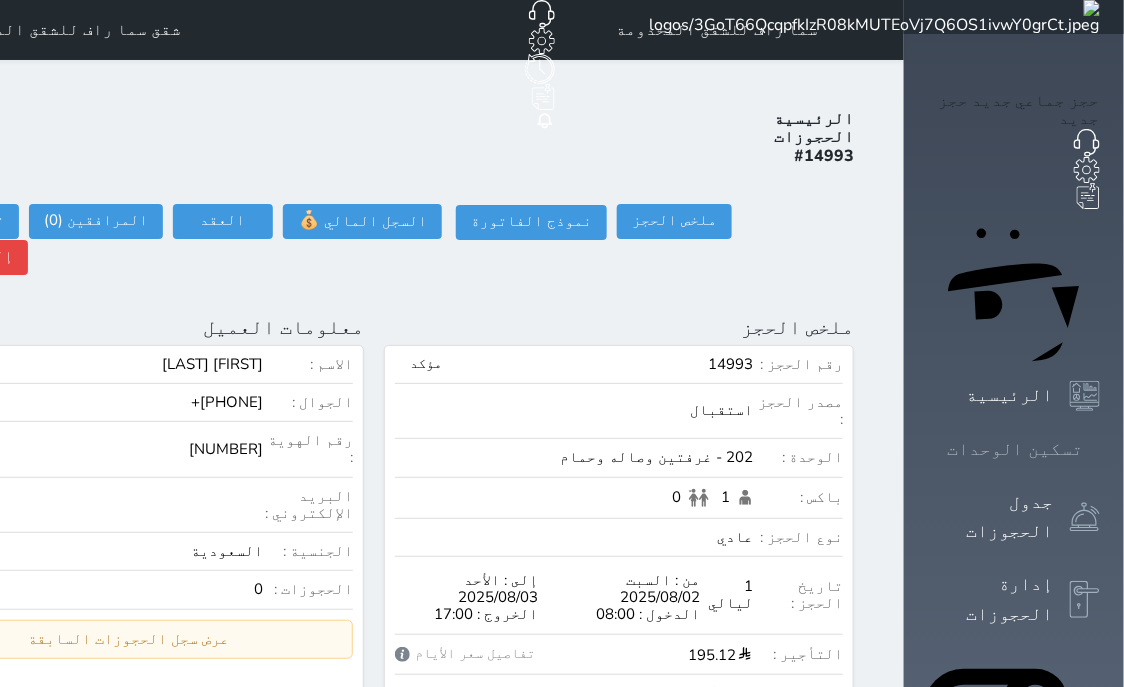 click 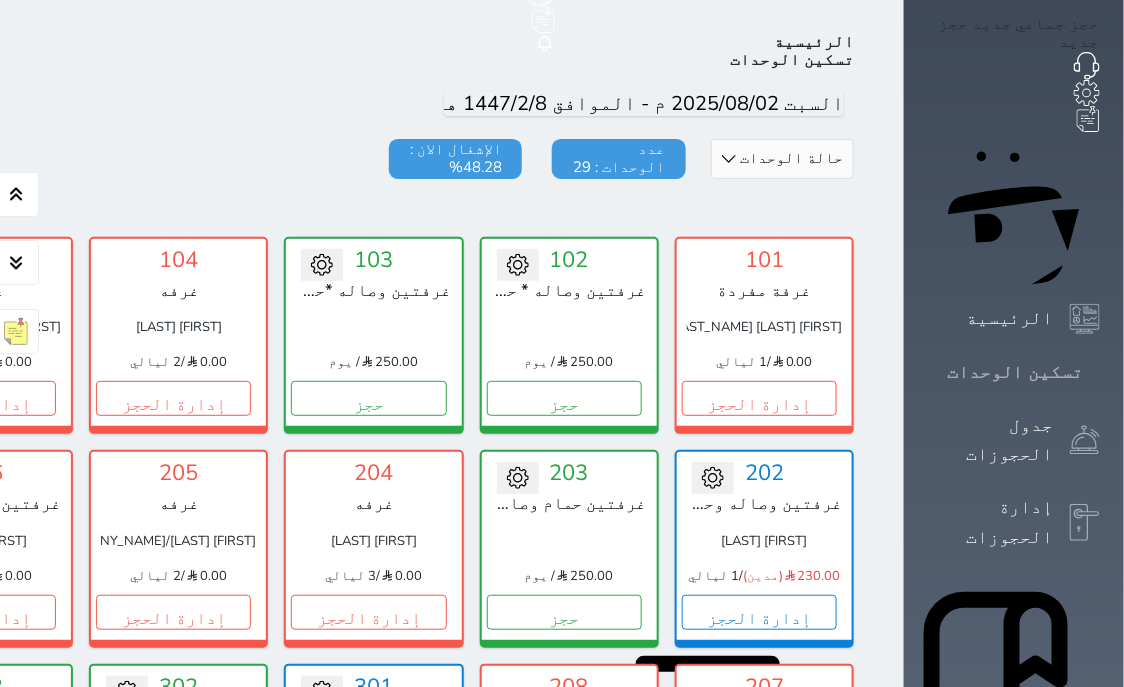 scroll, scrollTop: 78, scrollLeft: 0, axis: vertical 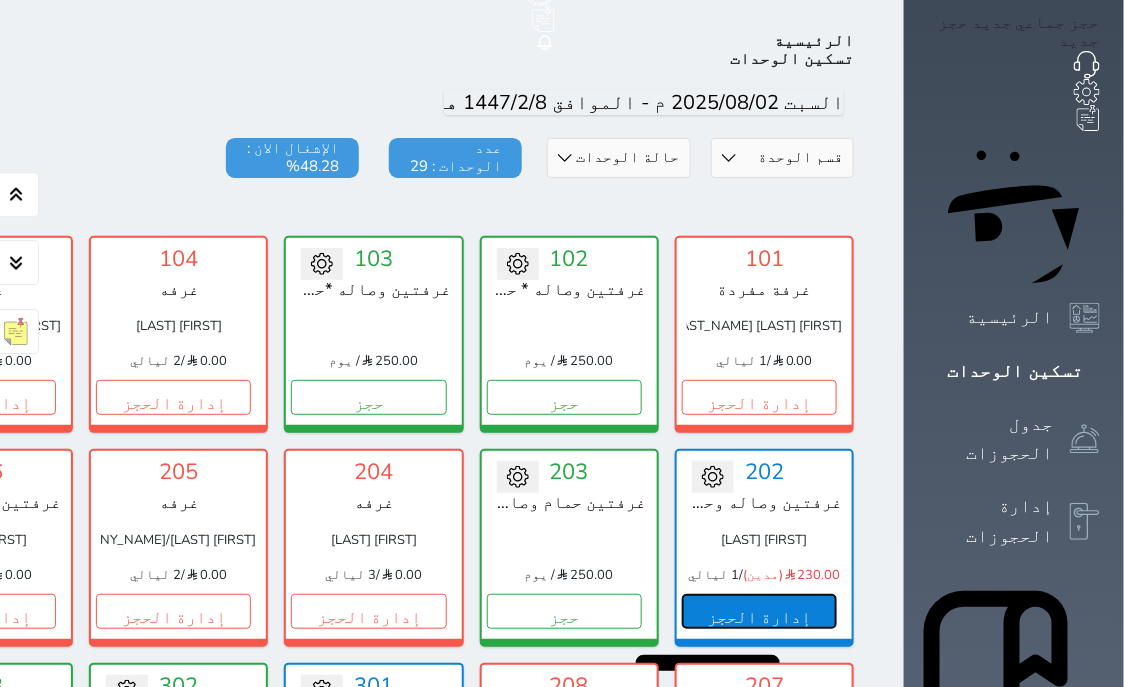 click on "إدارة الحجز" at bounding box center [759, 611] 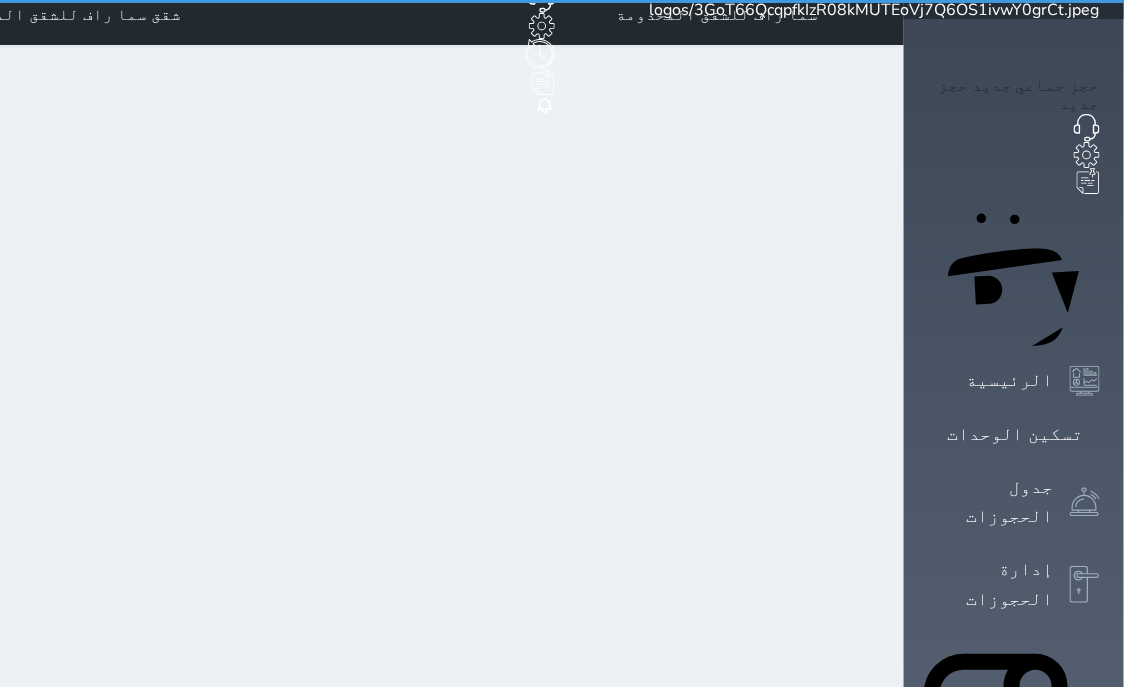 scroll, scrollTop: 0, scrollLeft: 0, axis: both 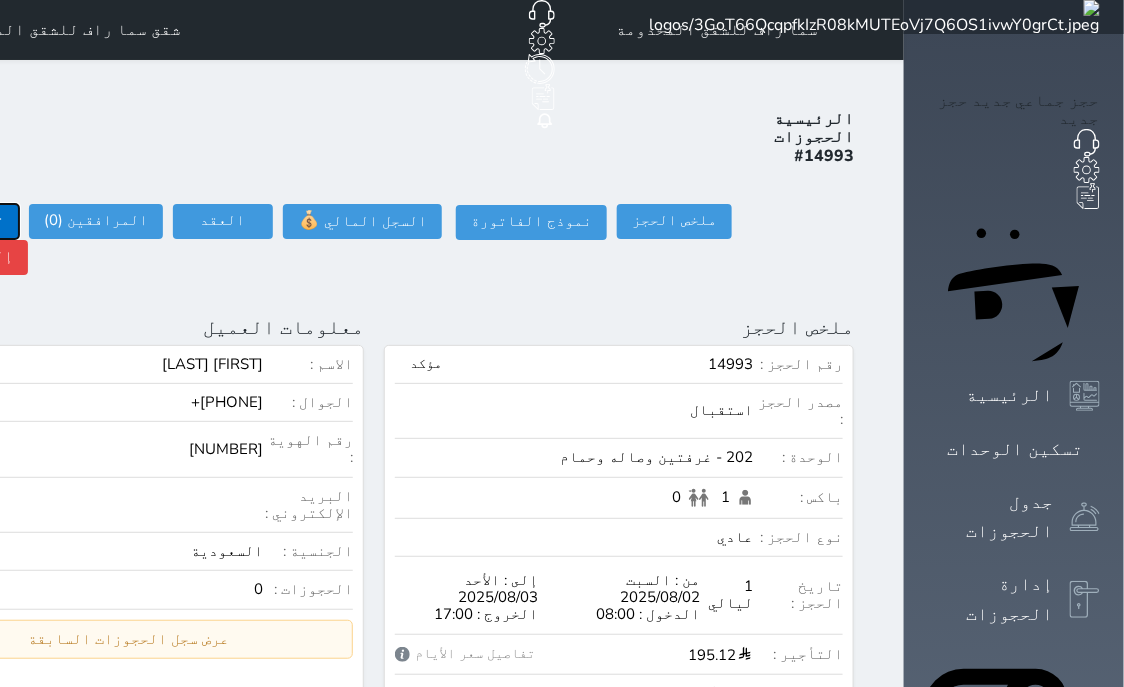 click on "تسجيل دخول" at bounding box center (-39, 221) 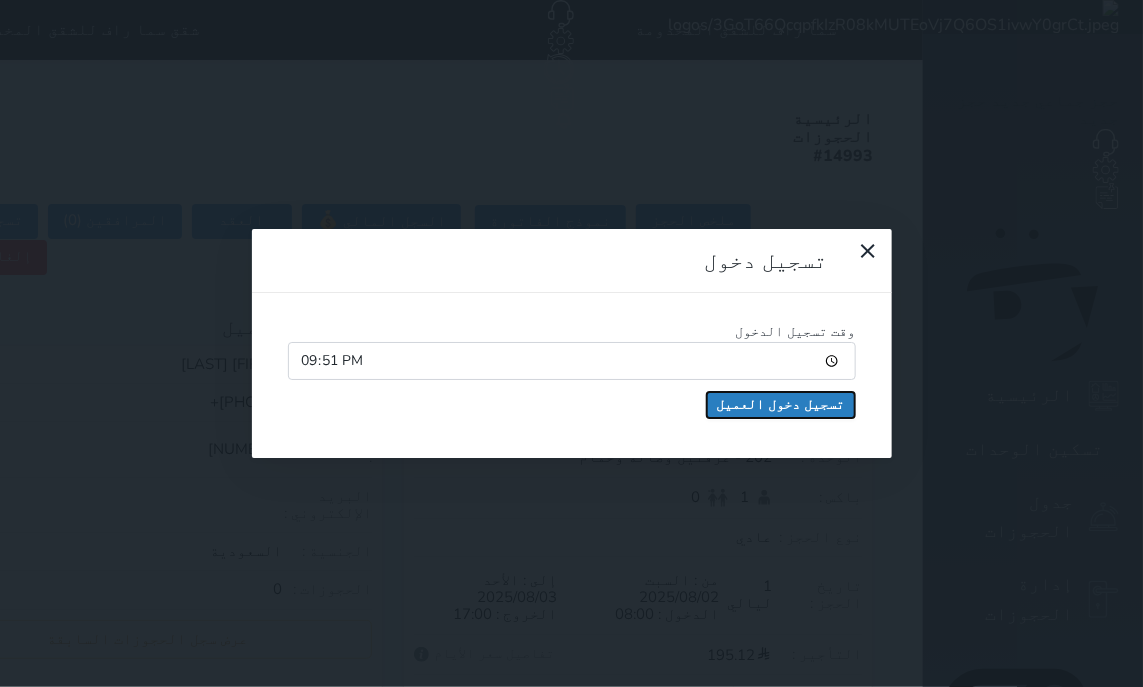click on "تسجيل دخول العميل" at bounding box center [781, 405] 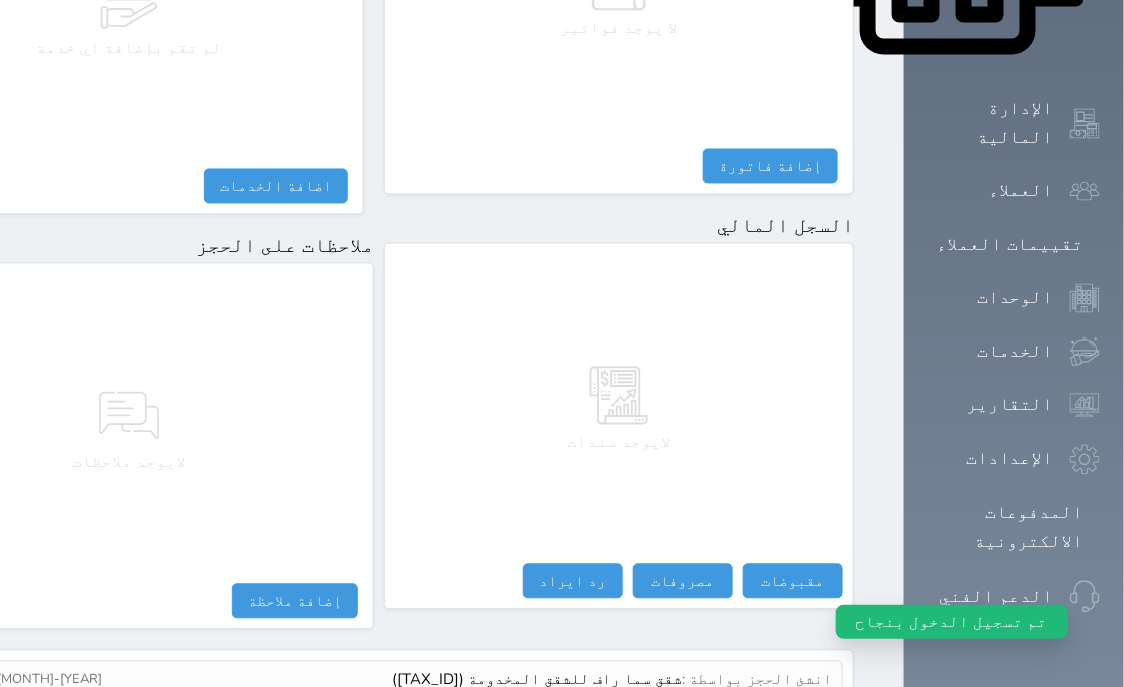 scroll, scrollTop: 1095, scrollLeft: 0, axis: vertical 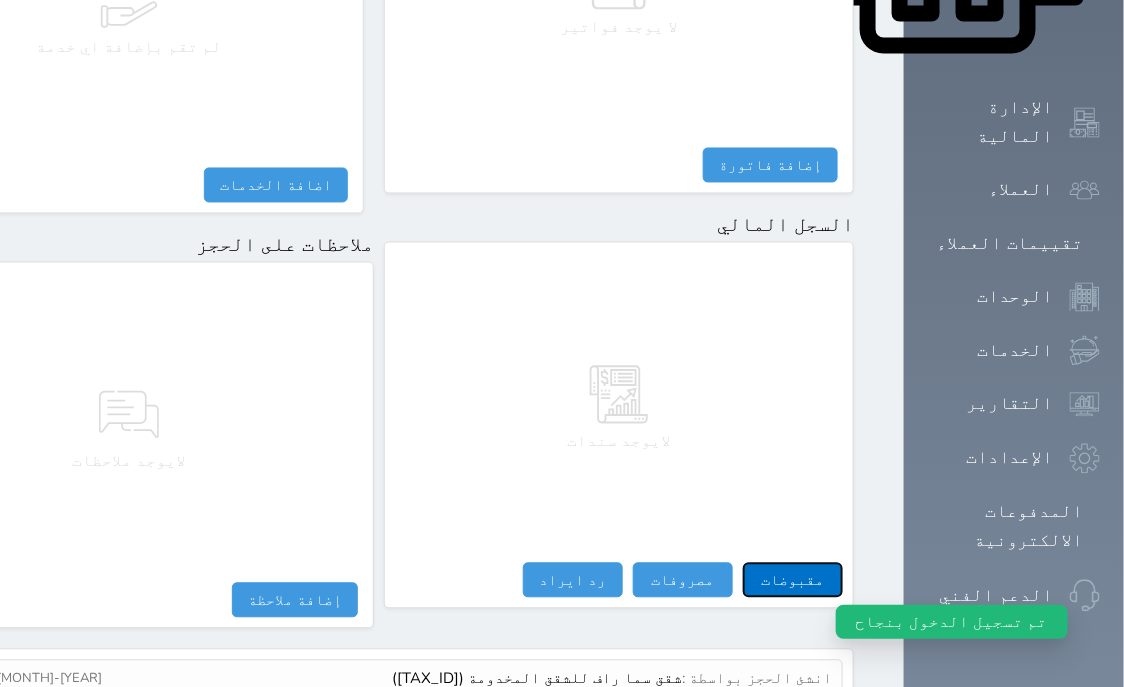 click on "مقبوضات" at bounding box center [793, 580] 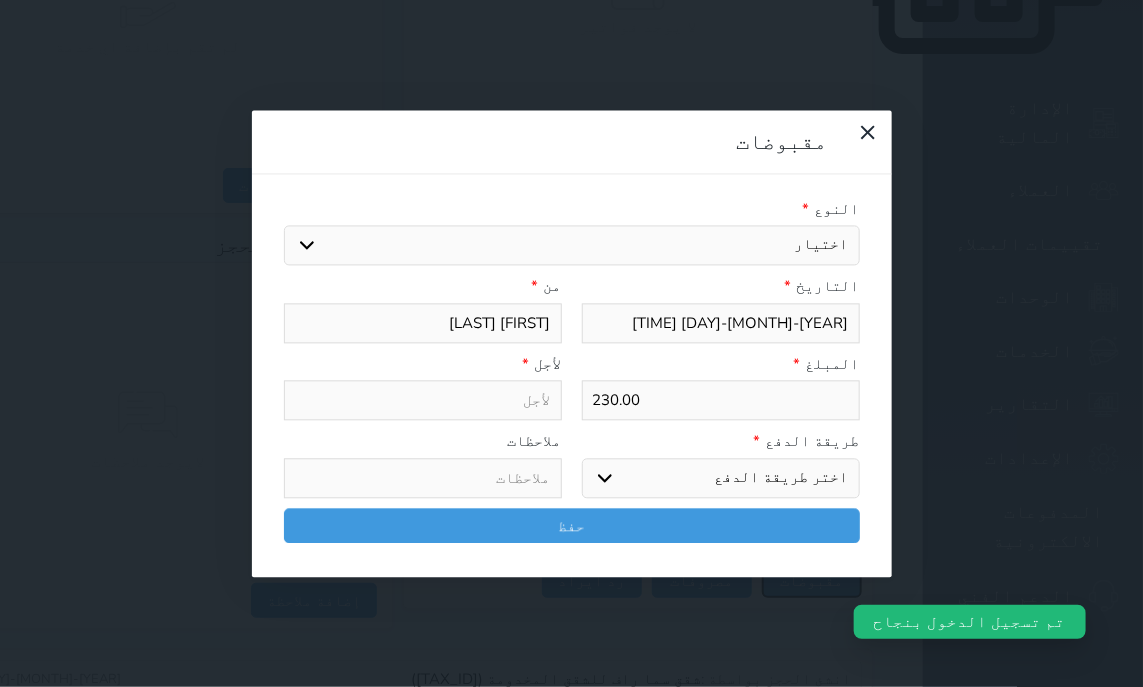 select 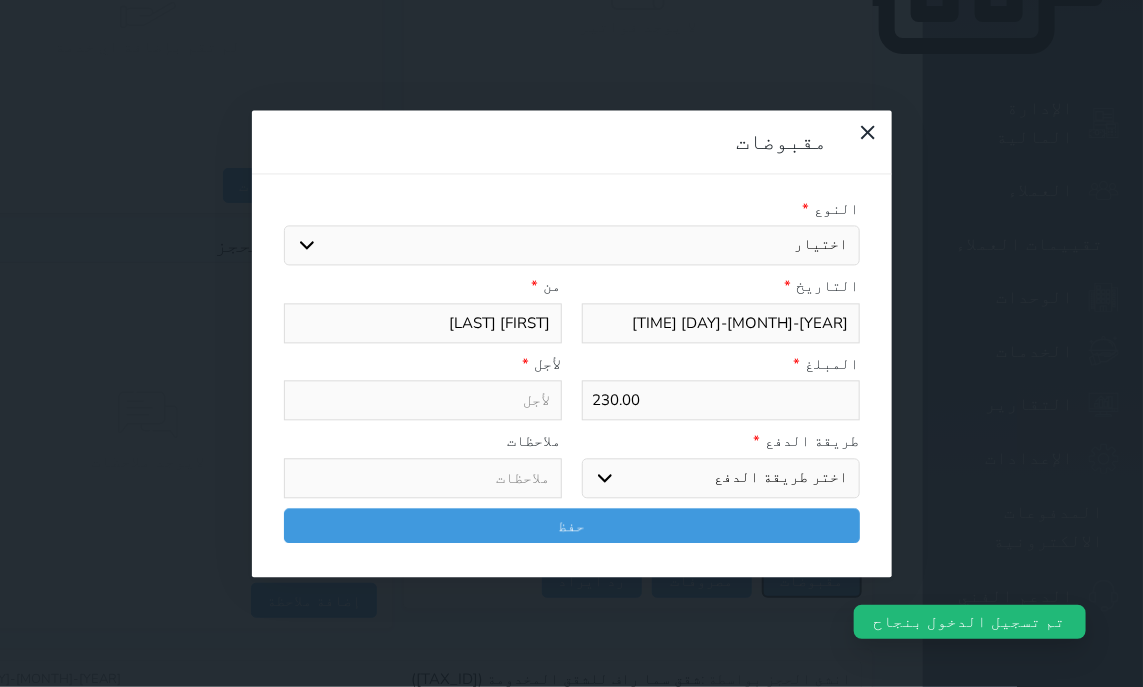 select 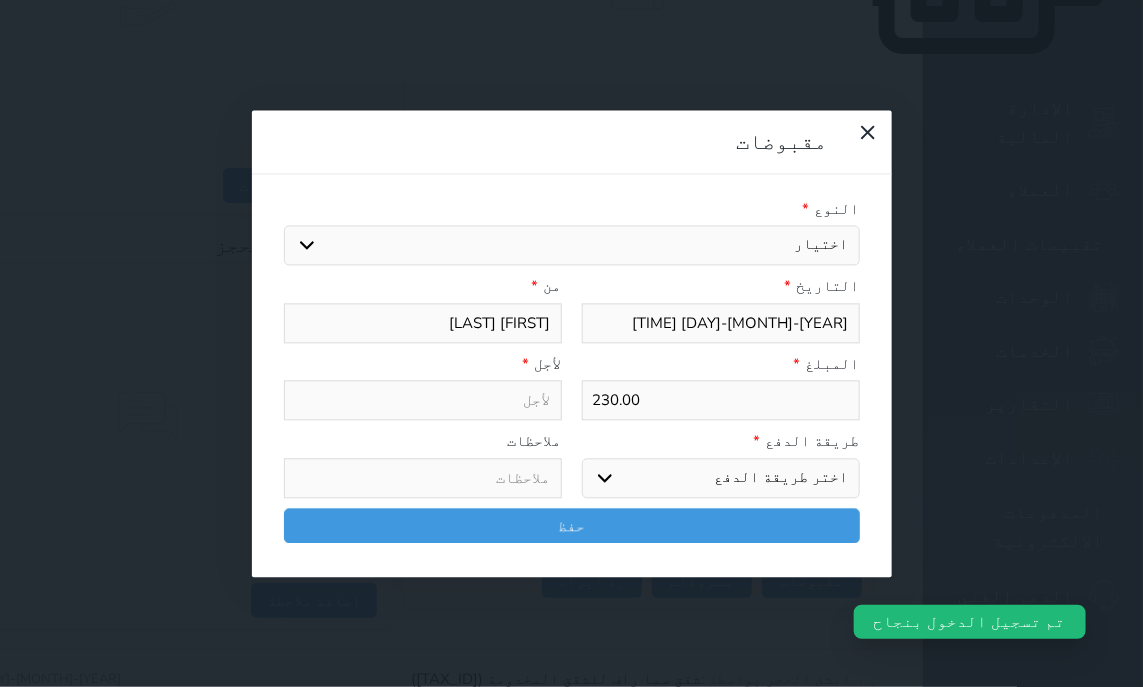 click on "اختيار   مقبوضات عامة قيمة إيجار فواتير تامين عربون لا ينطبق آخر مغسلة واي فاي - الإنترنت مواقف السيارات طعام الأغذية والمشروبات مشروبات المشروبات الباردة المشروبات الساخنة الإفطار غداء عشاء مخبز و كعك حمام سباحة الصالة الرياضية سبا و خدمات الجمال اختيار وإسقاط (خدمات النقل) ميني بار كابل - تلفزيون سرير إضافي تصفيف الشعر التسوق خدمات الجولات السياحية المنظمة خدمات الدليل السياحي" at bounding box center (572, 246) 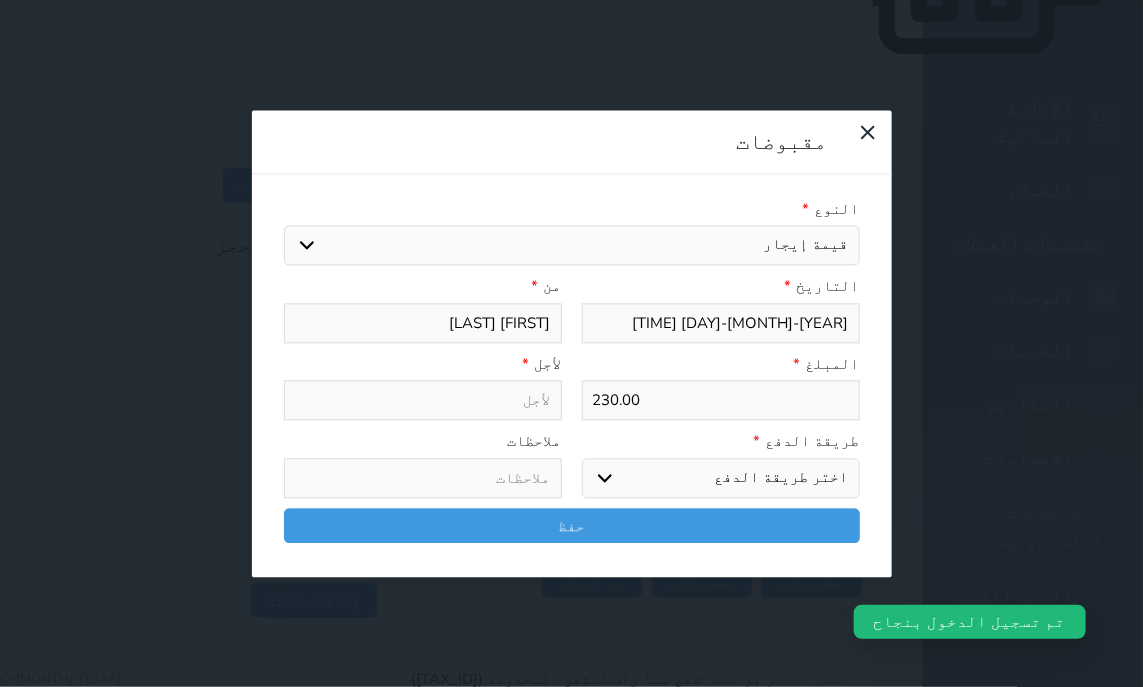 select 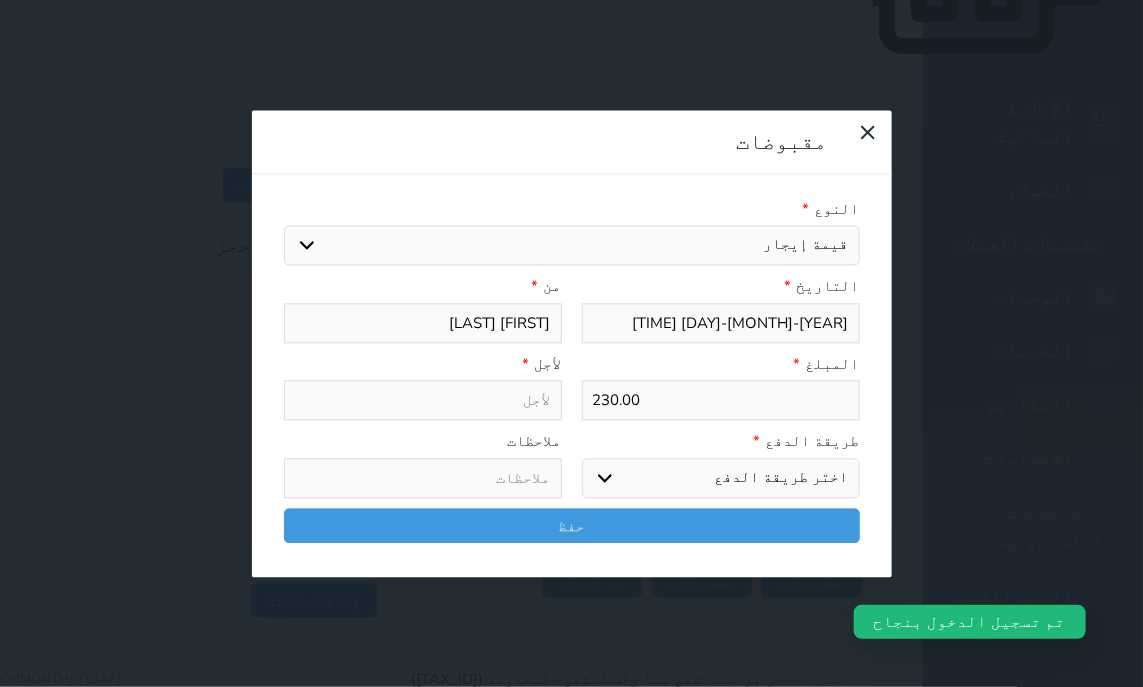 type on "قيمة إيجار - الوحدة - 202" 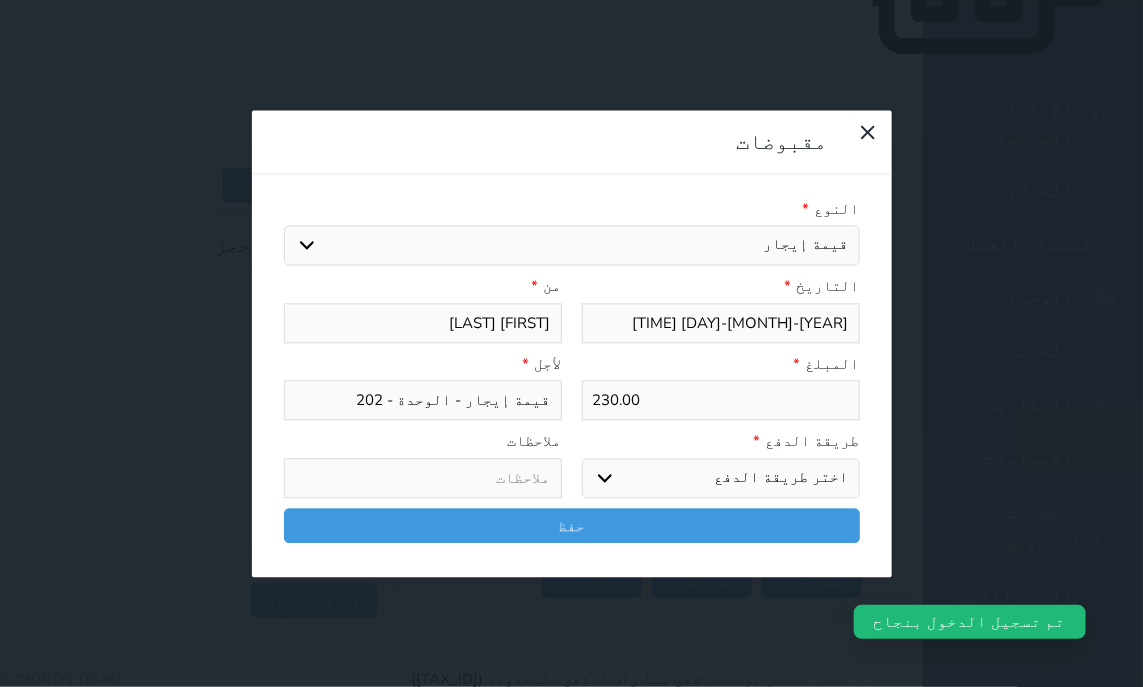 click on "اختر طريقة الدفع   دفع نقدى   تحويل بنكى   مدى   بطاقة ائتمان   آجل" at bounding box center (721, 478) 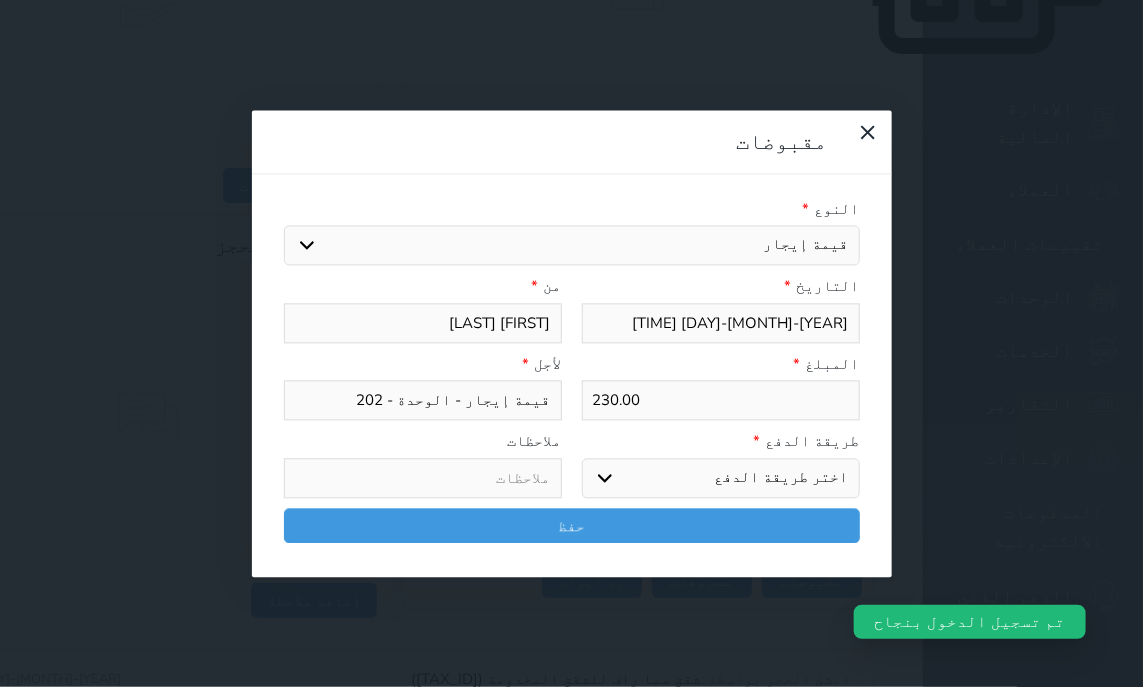 select on "mada" 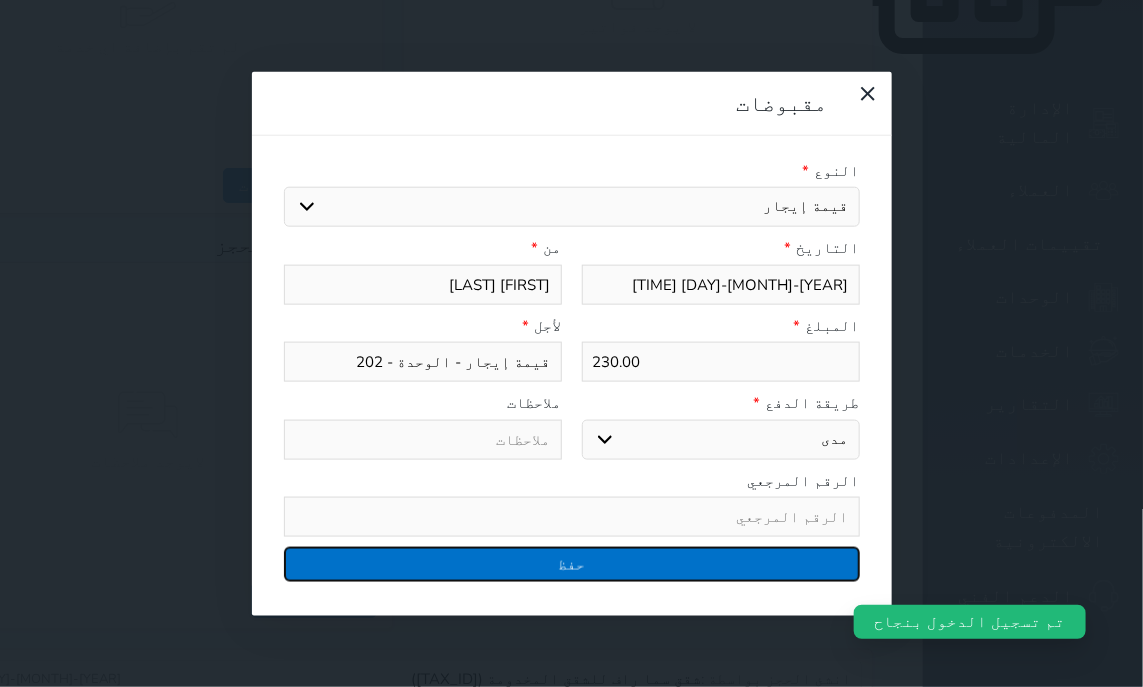 click on "حفظ" at bounding box center [572, 564] 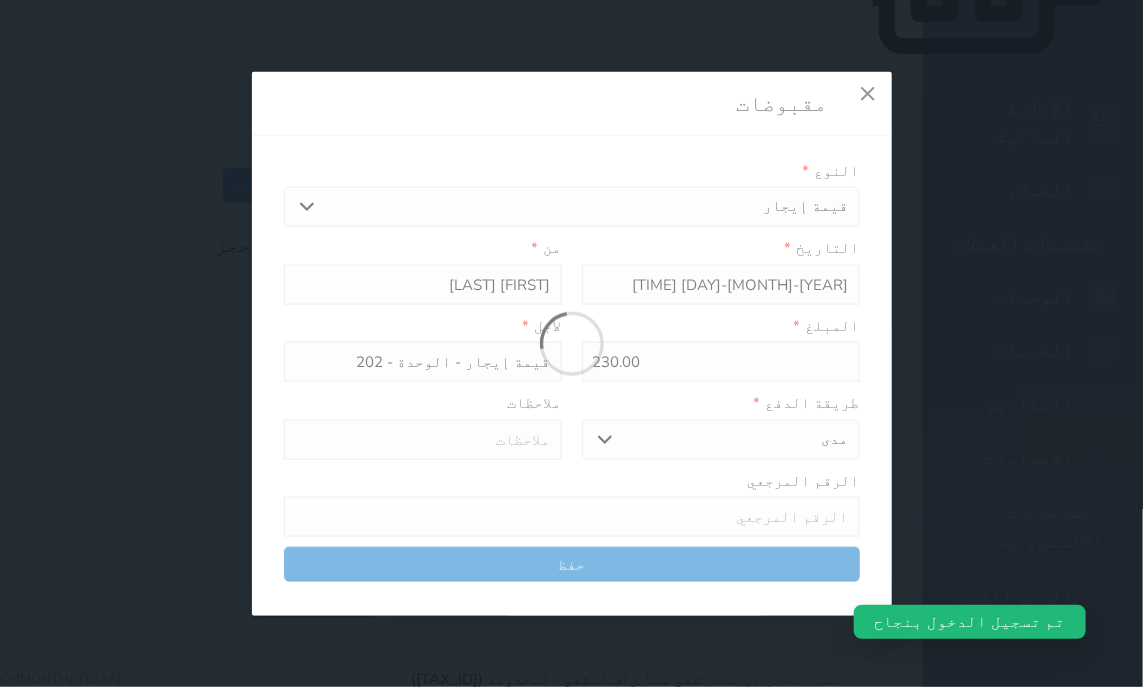 select 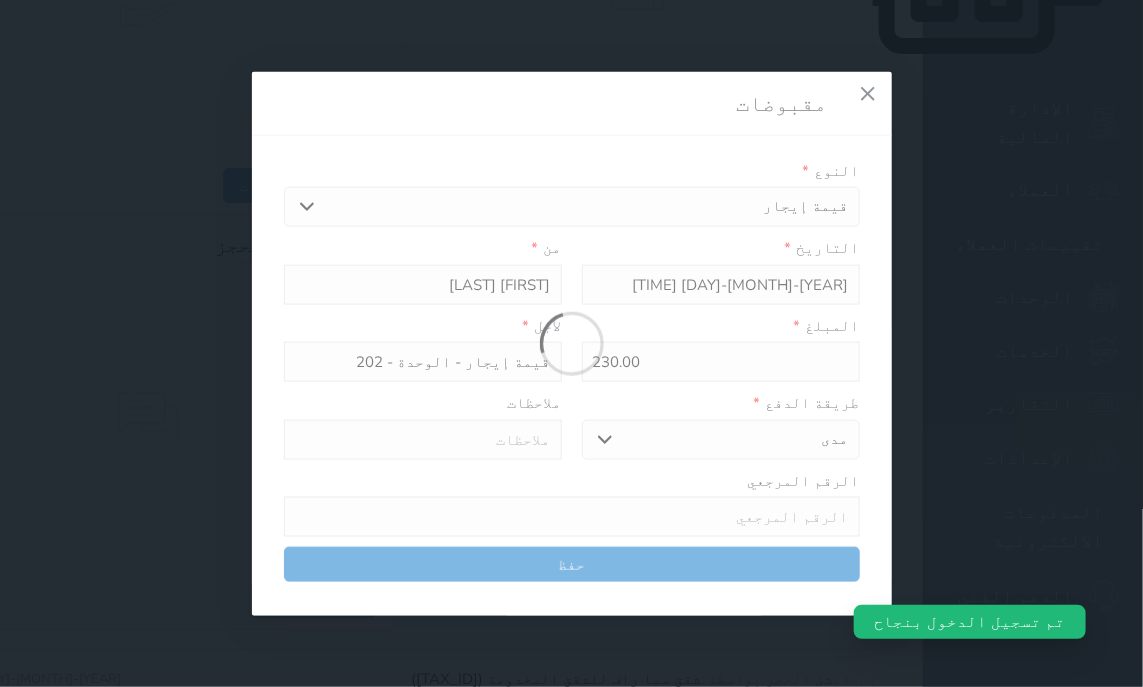 type 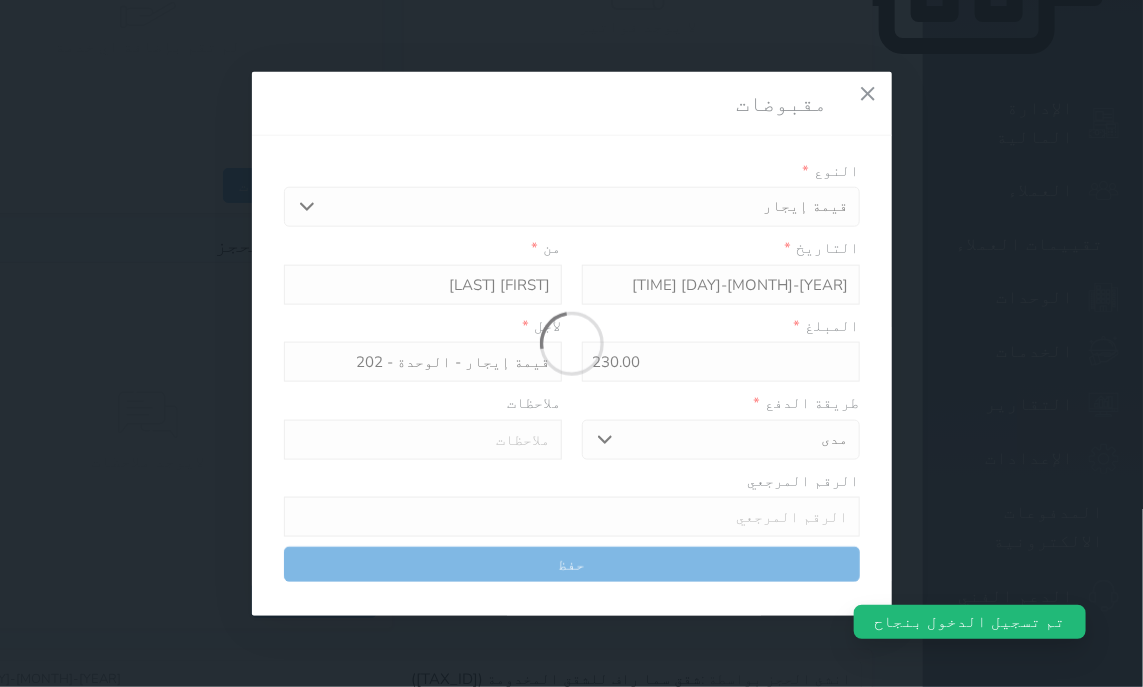 type on "0" 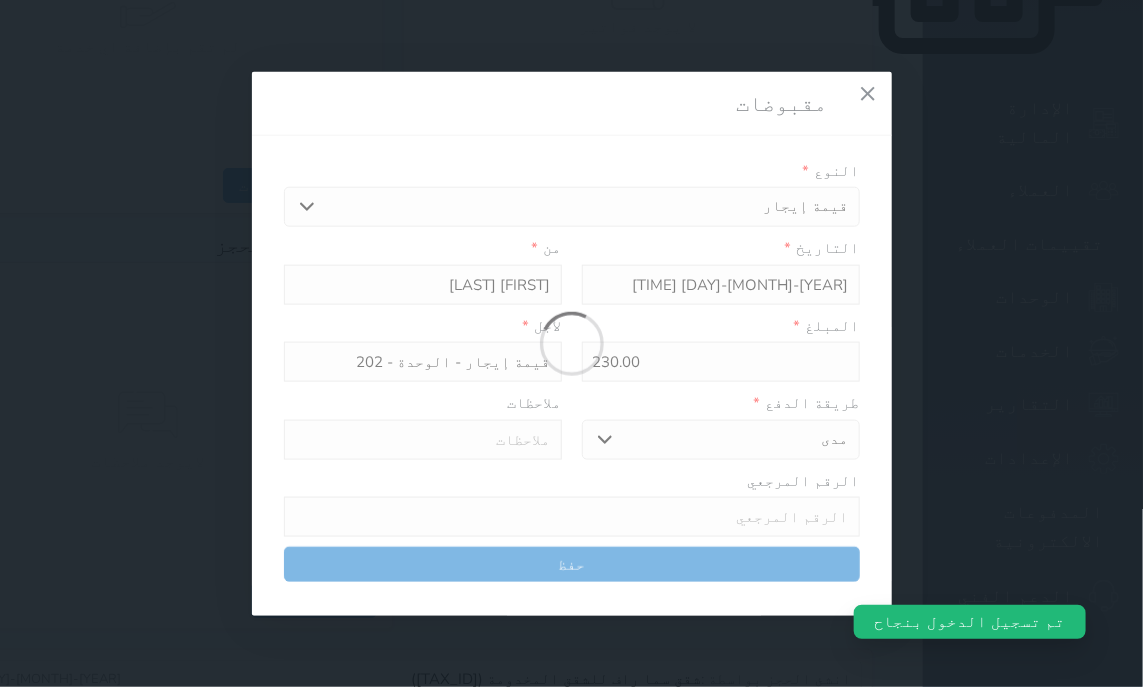 select 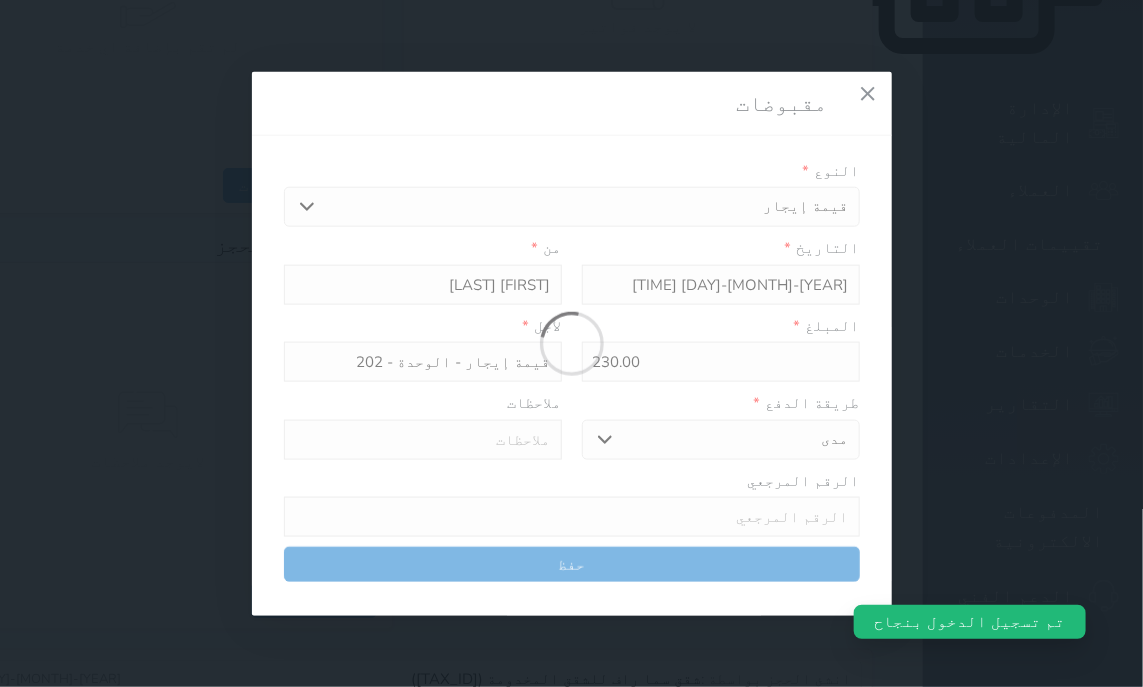 type on "0" 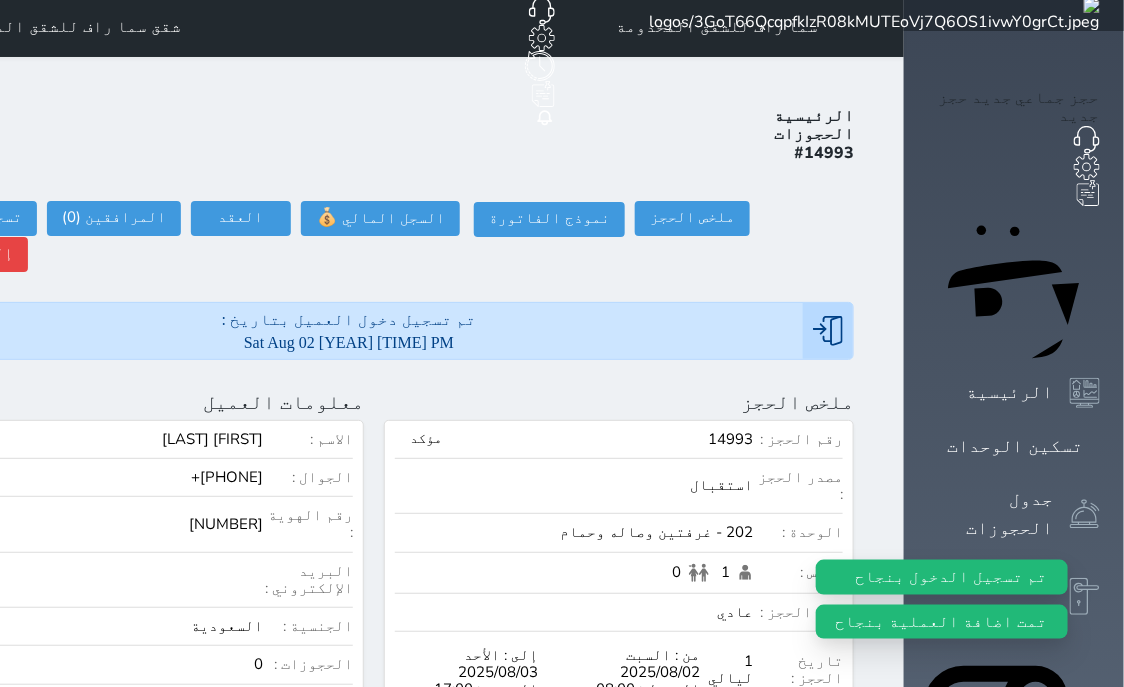 scroll, scrollTop: 0, scrollLeft: 0, axis: both 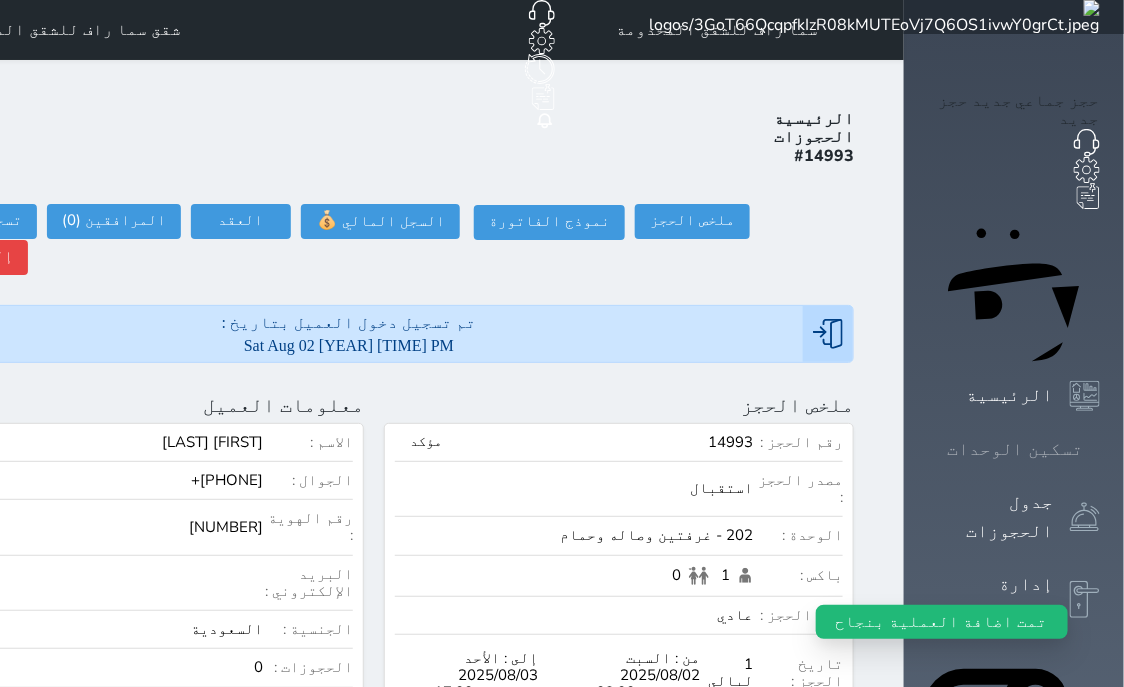 click 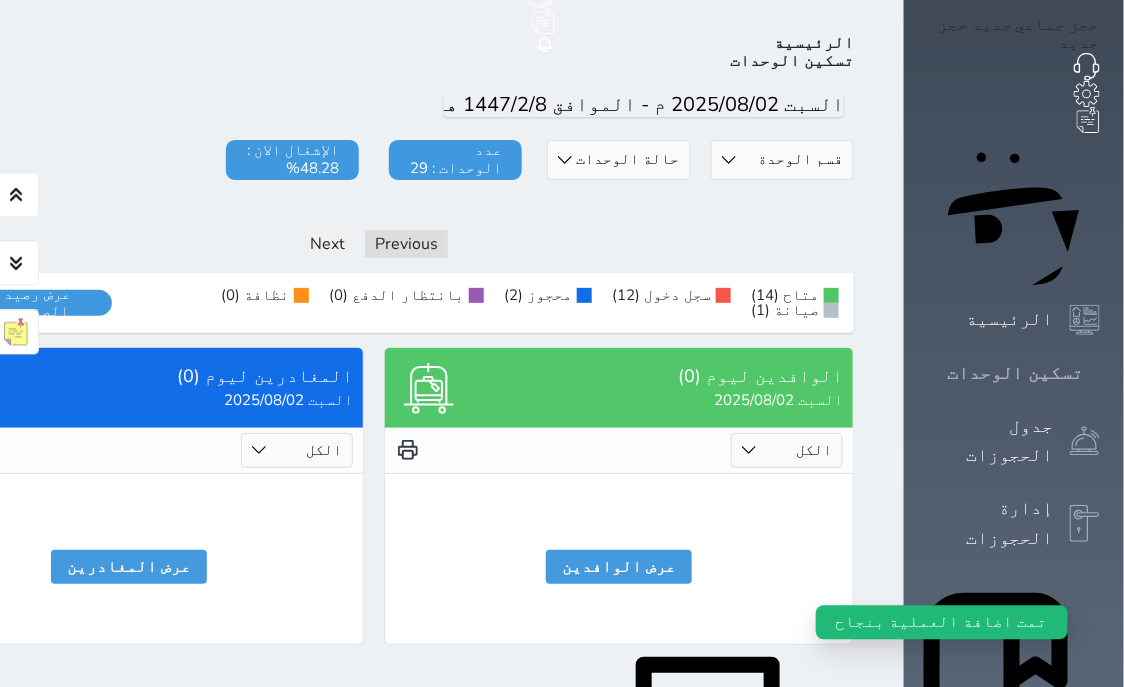 scroll, scrollTop: 78, scrollLeft: 0, axis: vertical 